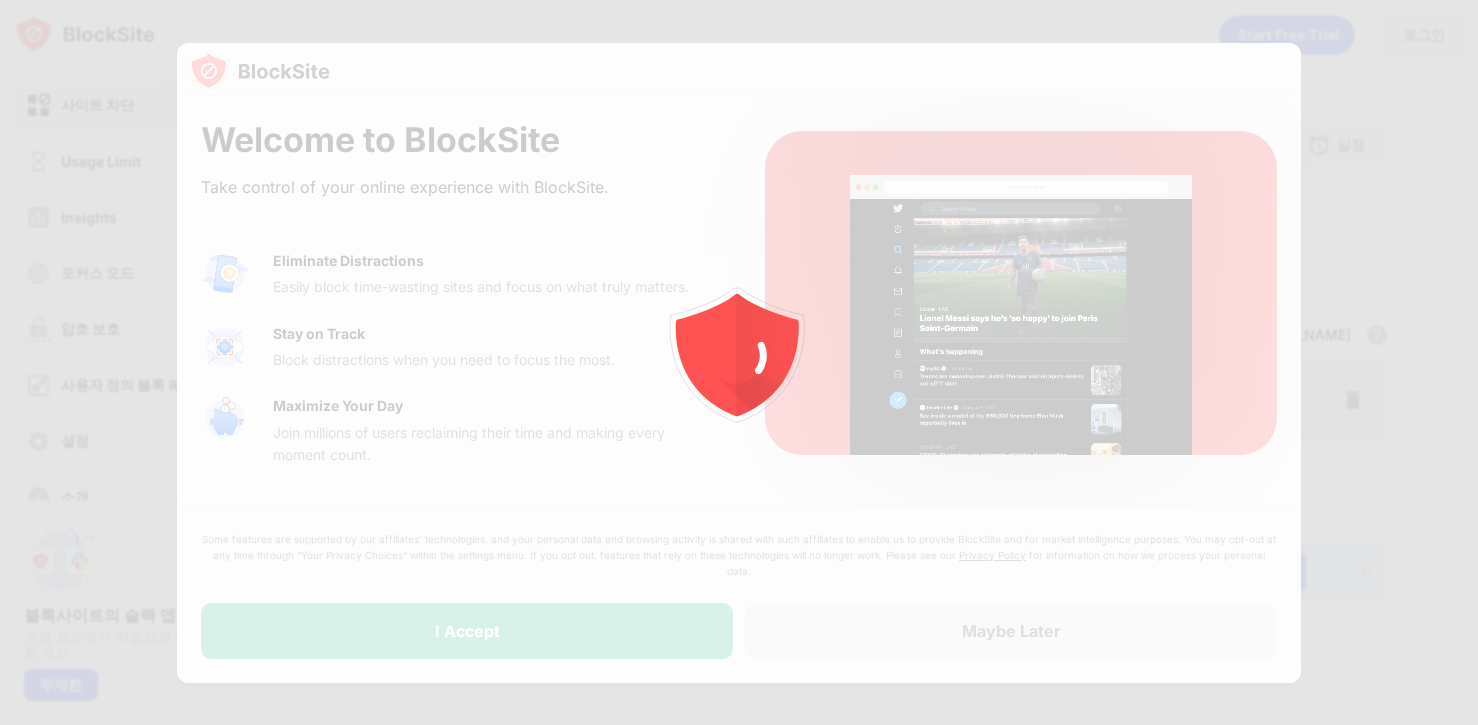 scroll, scrollTop: 0, scrollLeft: 0, axis: both 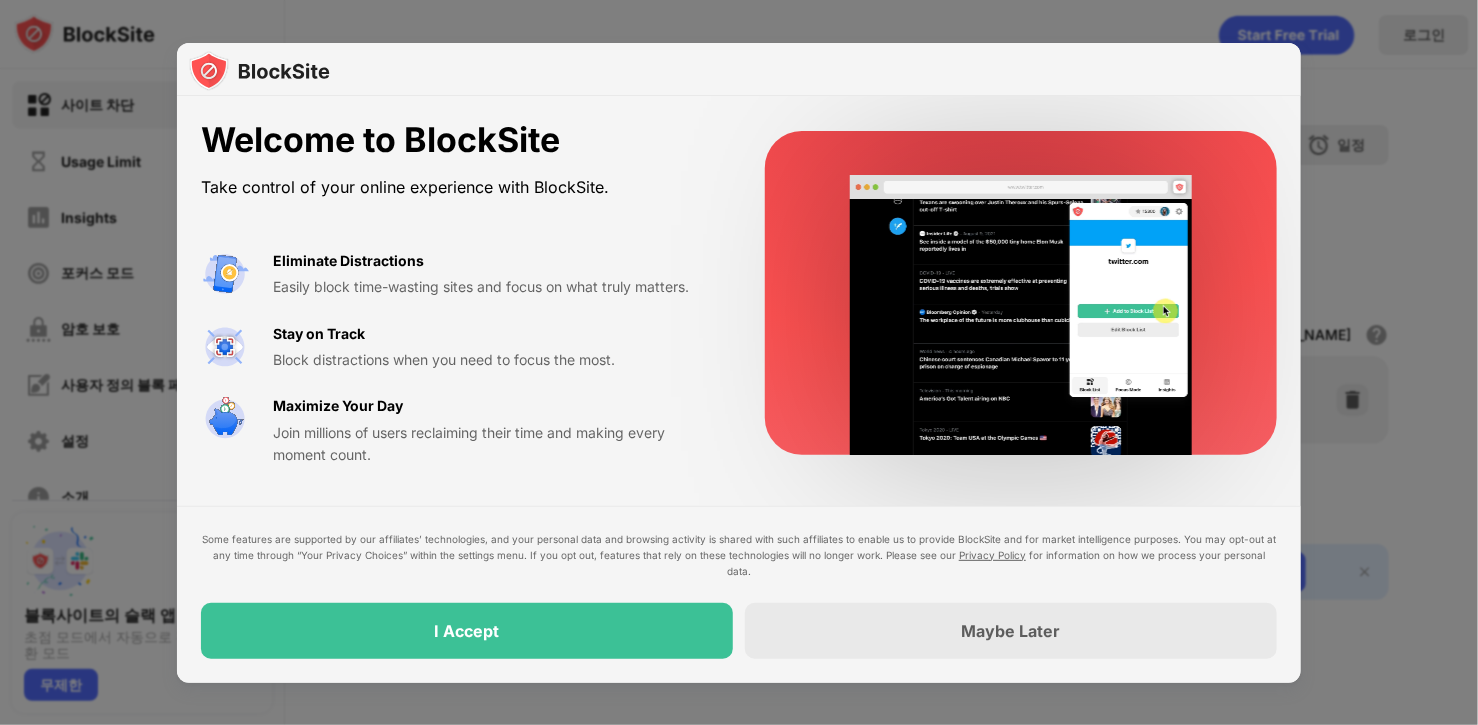 click on "I Accept" at bounding box center [467, 631] 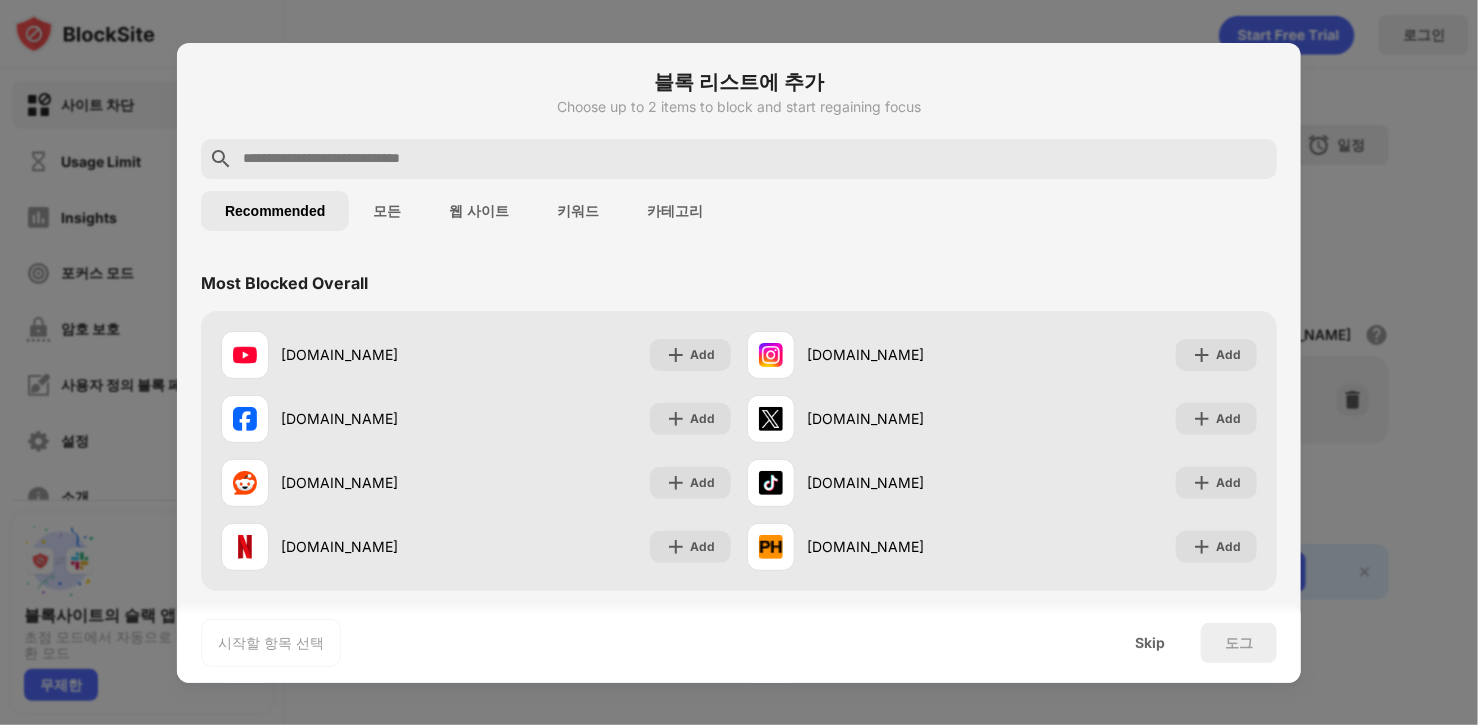 click at bounding box center (739, 362) 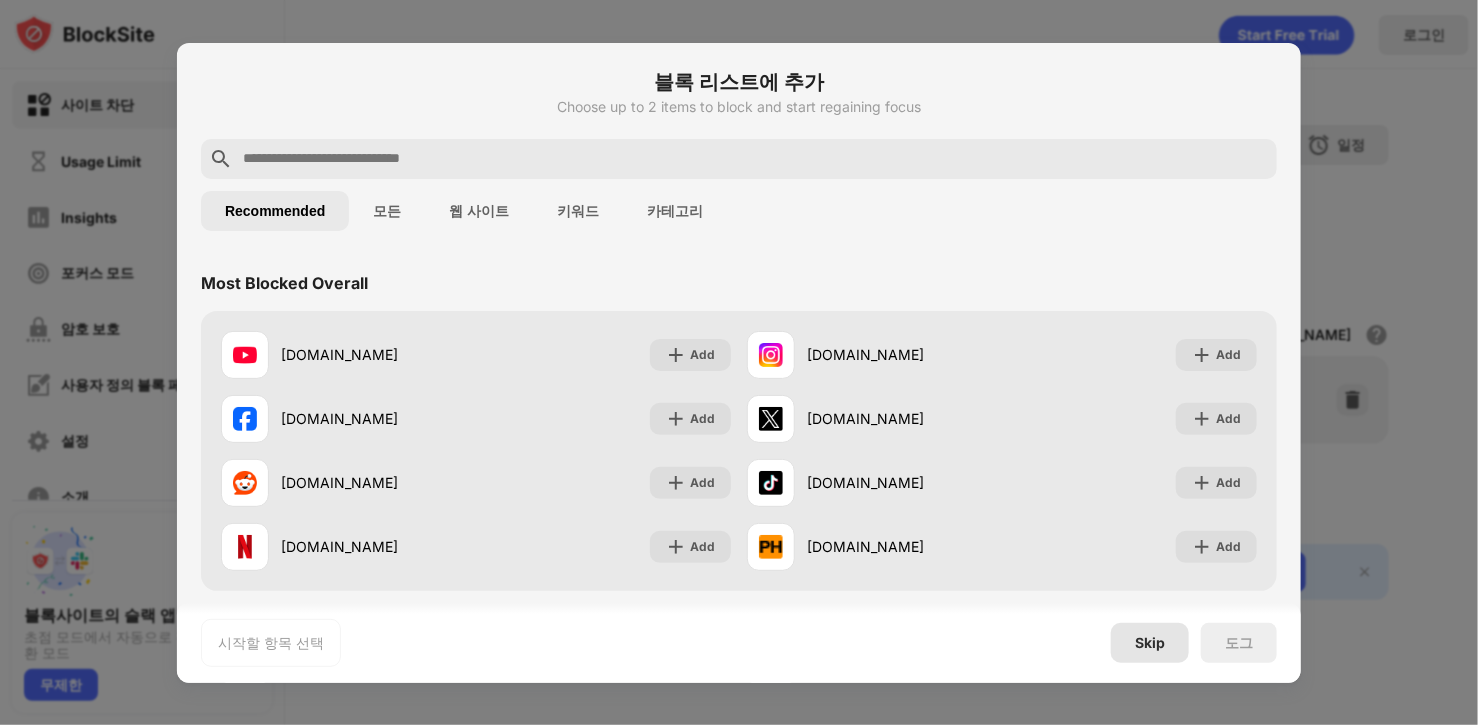 click on "Skip" at bounding box center (1150, 643) 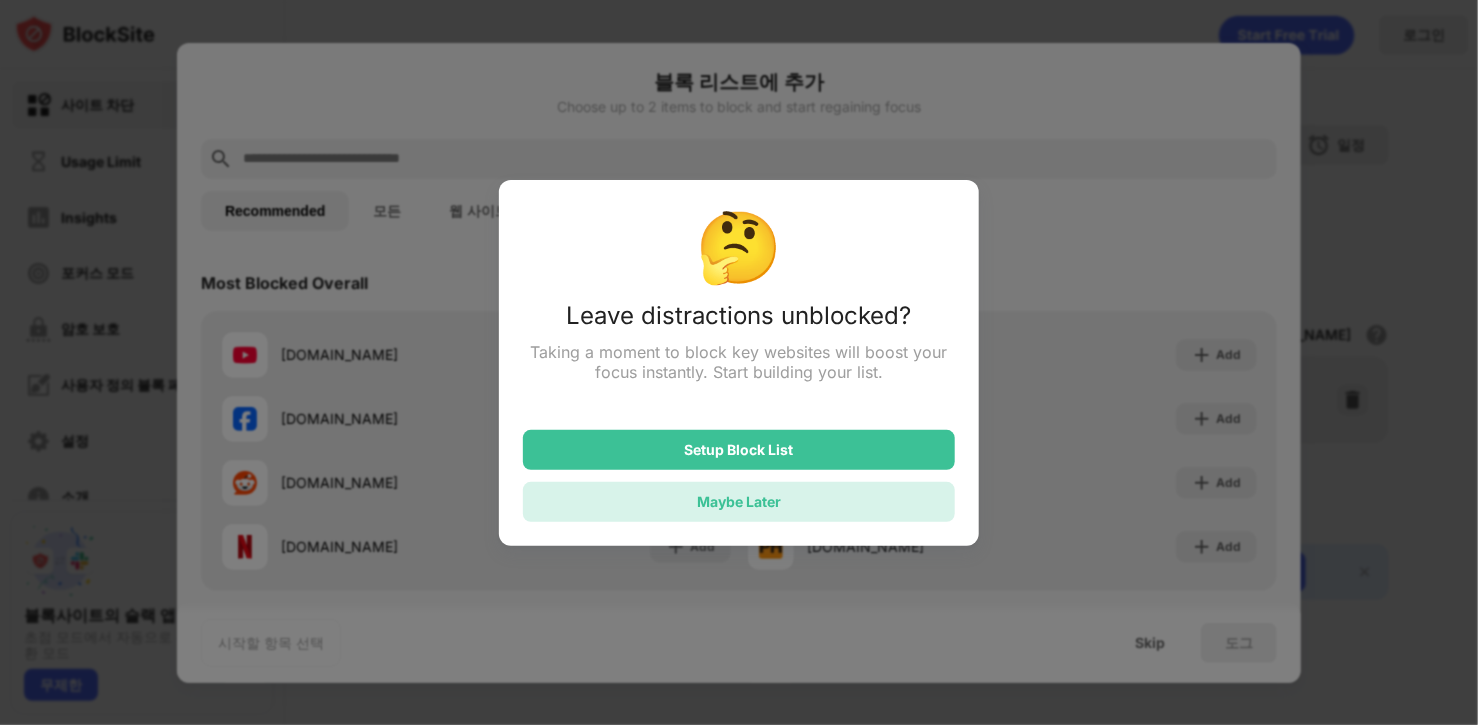 click on "Maybe Later" at bounding box center (739, 502) 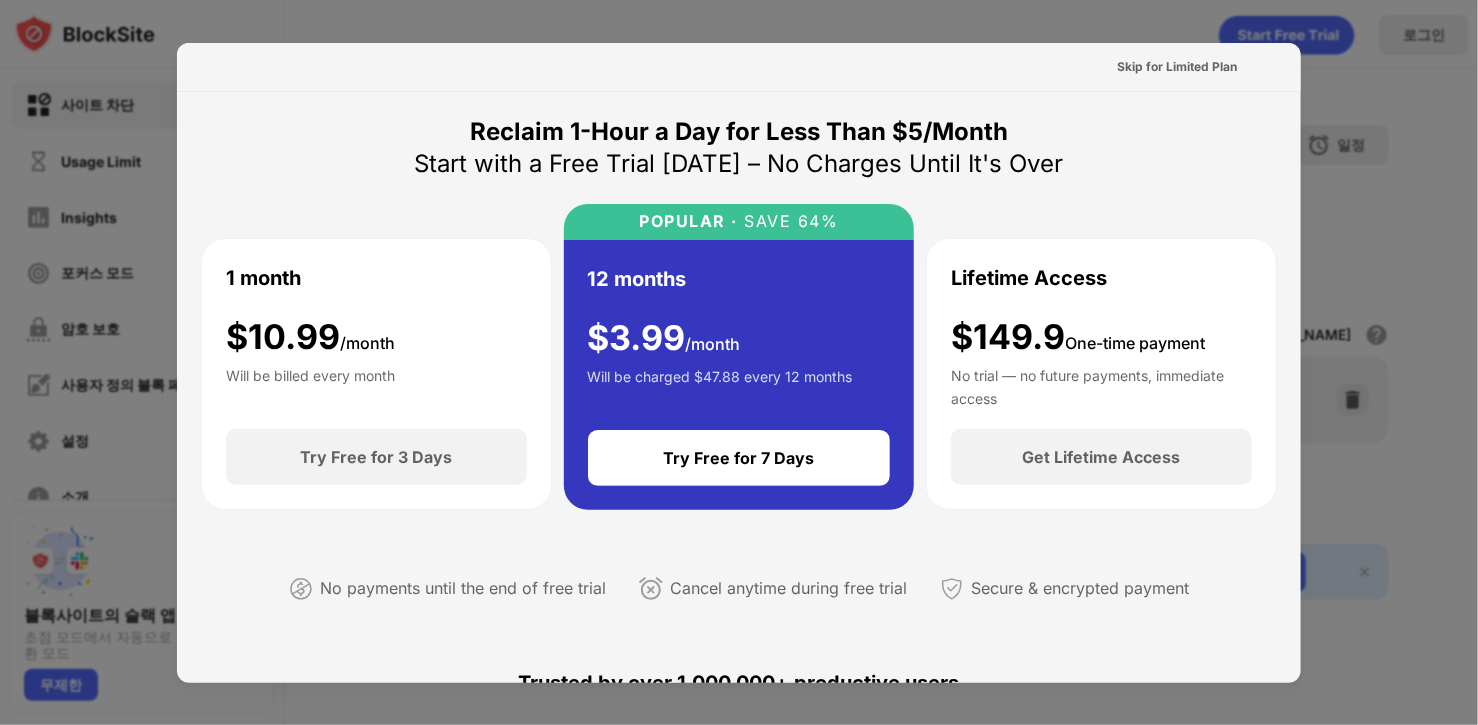 drag, startPoint x: 1413, startPoint y: 105, endPoint x: 1359, endPoint y: 93, distance: 55.31727 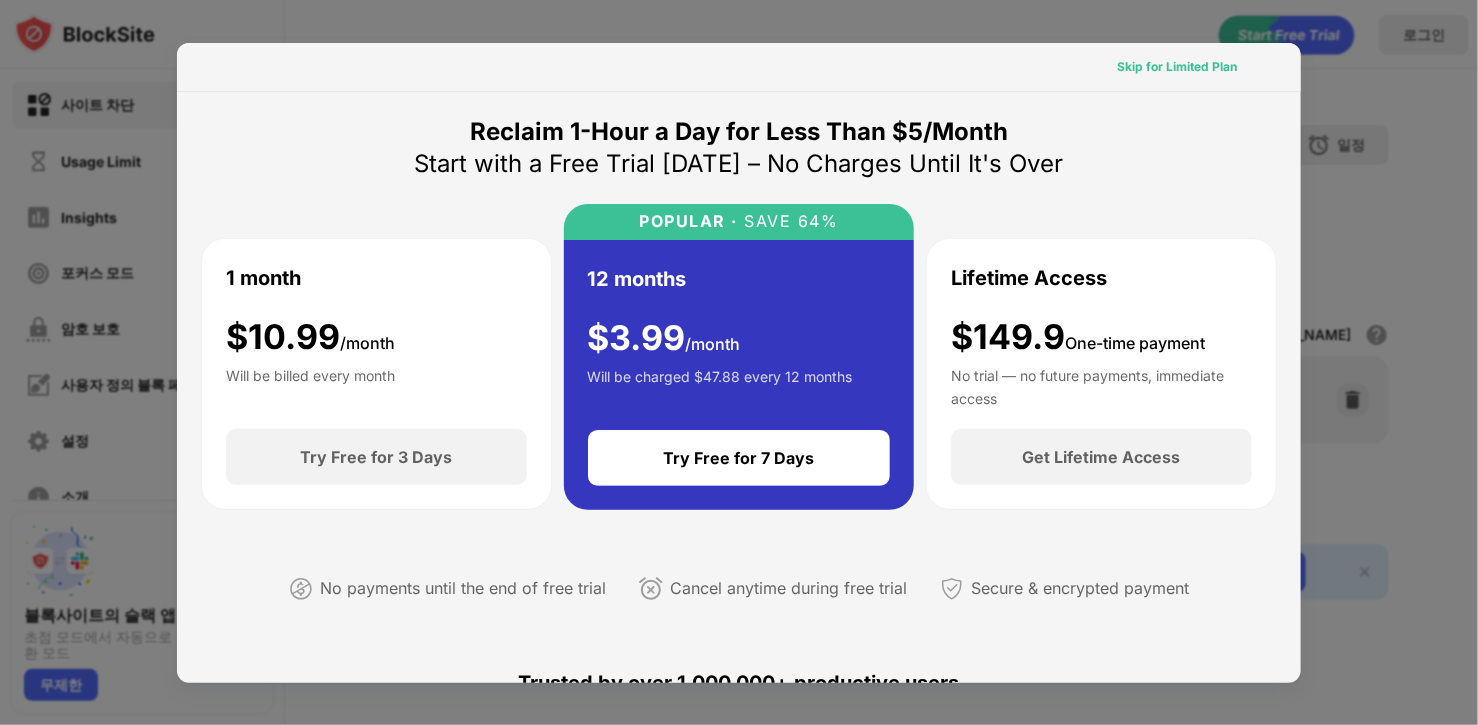 click on "Skip for Limited Plan" at bounding box center (1177, 67) 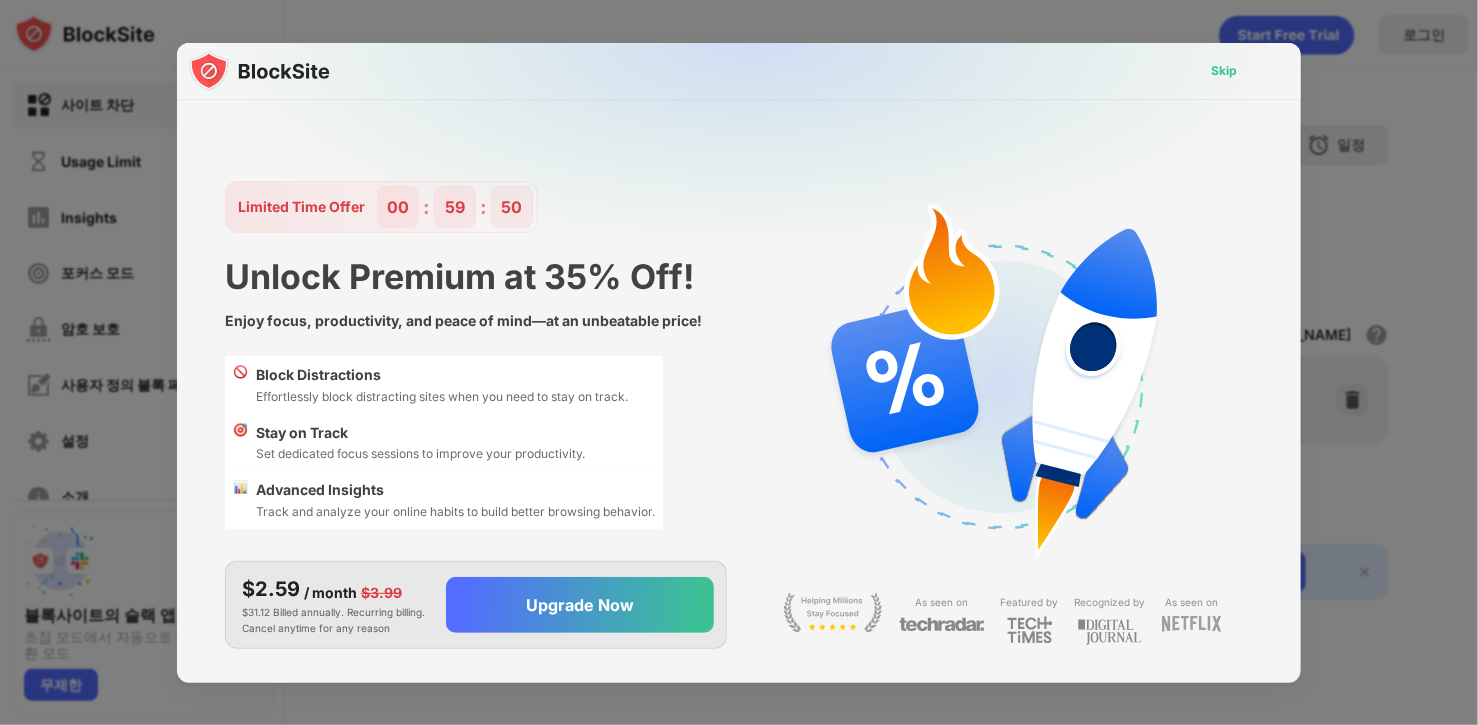 click on "Skip" at bounding box center [1224, 71] 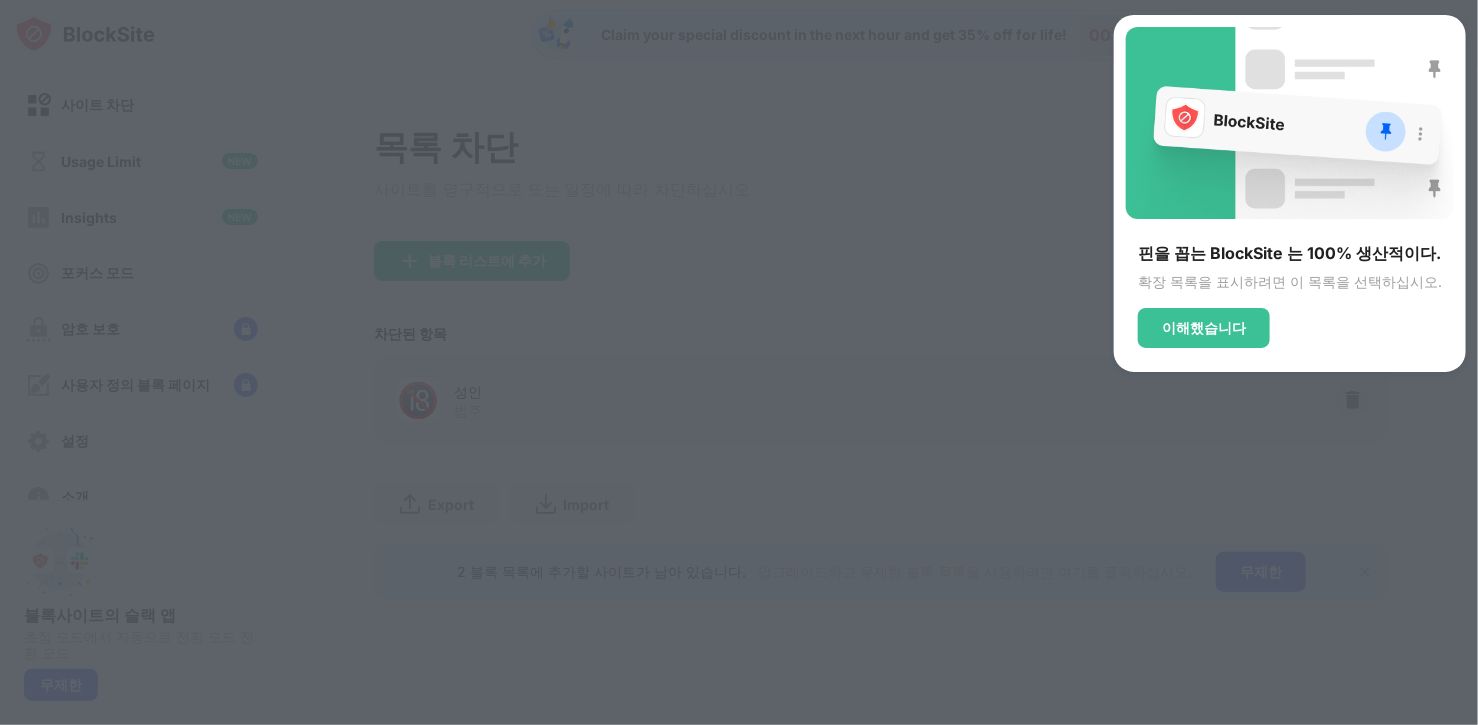 click at bounding box center (739, 362) 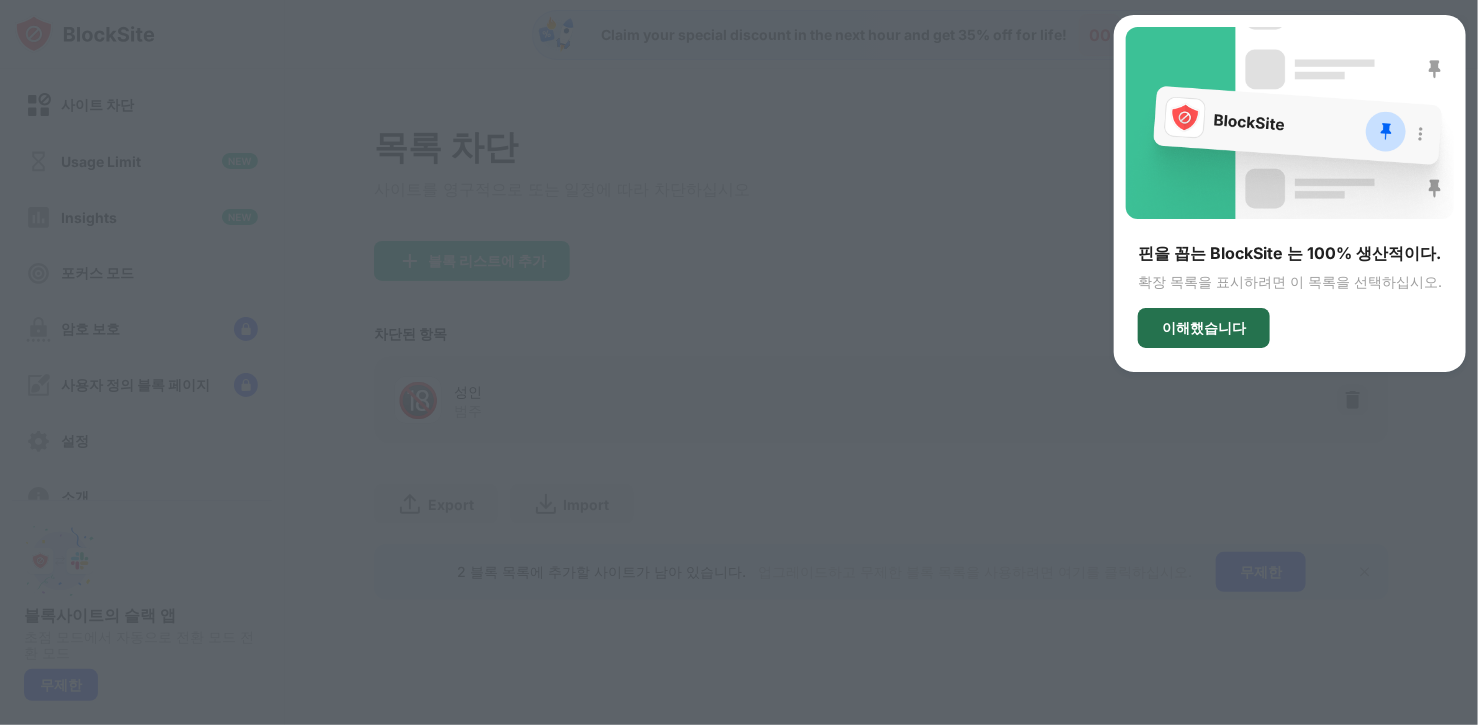 click on "이해했습니다" at bounding box center [1204, 328] 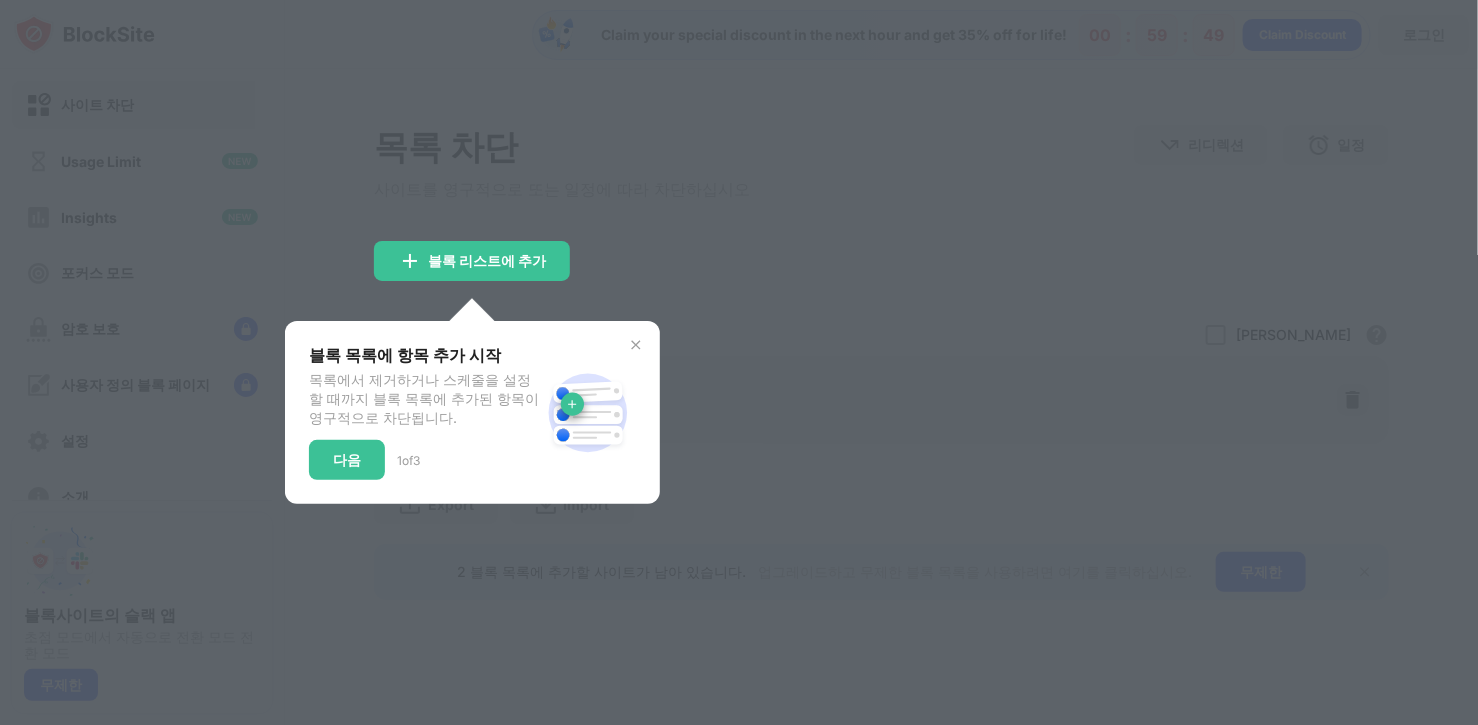 click at bounding box center (739, 362) 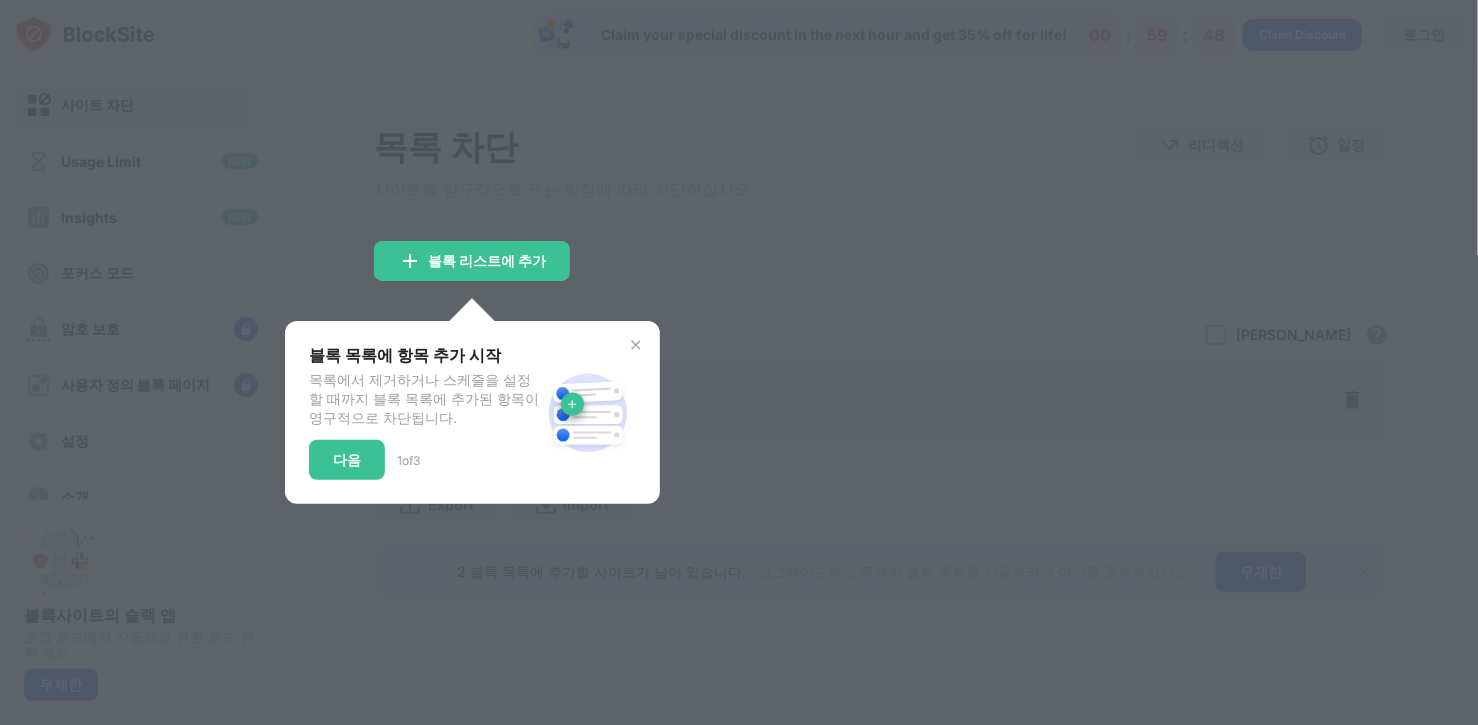 click at bounding box center (739, 362) 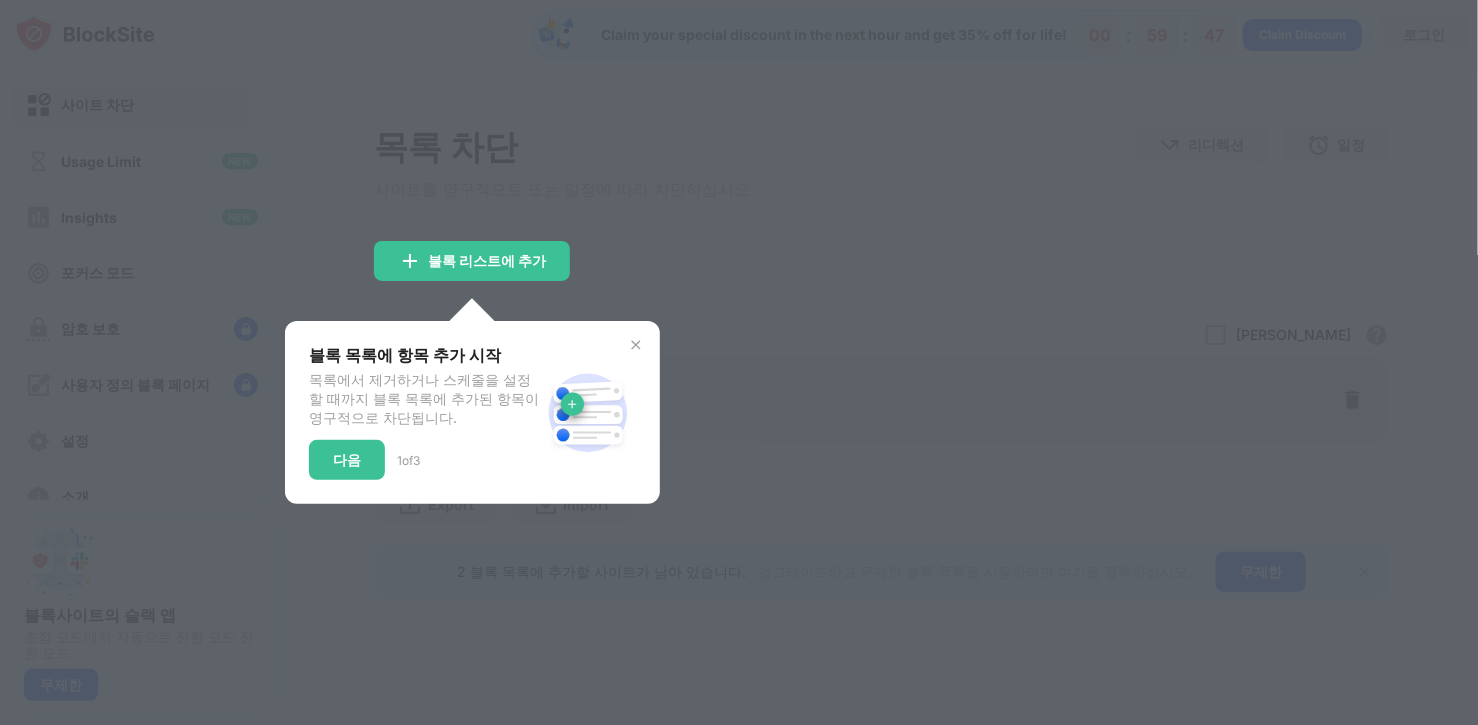 click at bounding box center [739, 362] 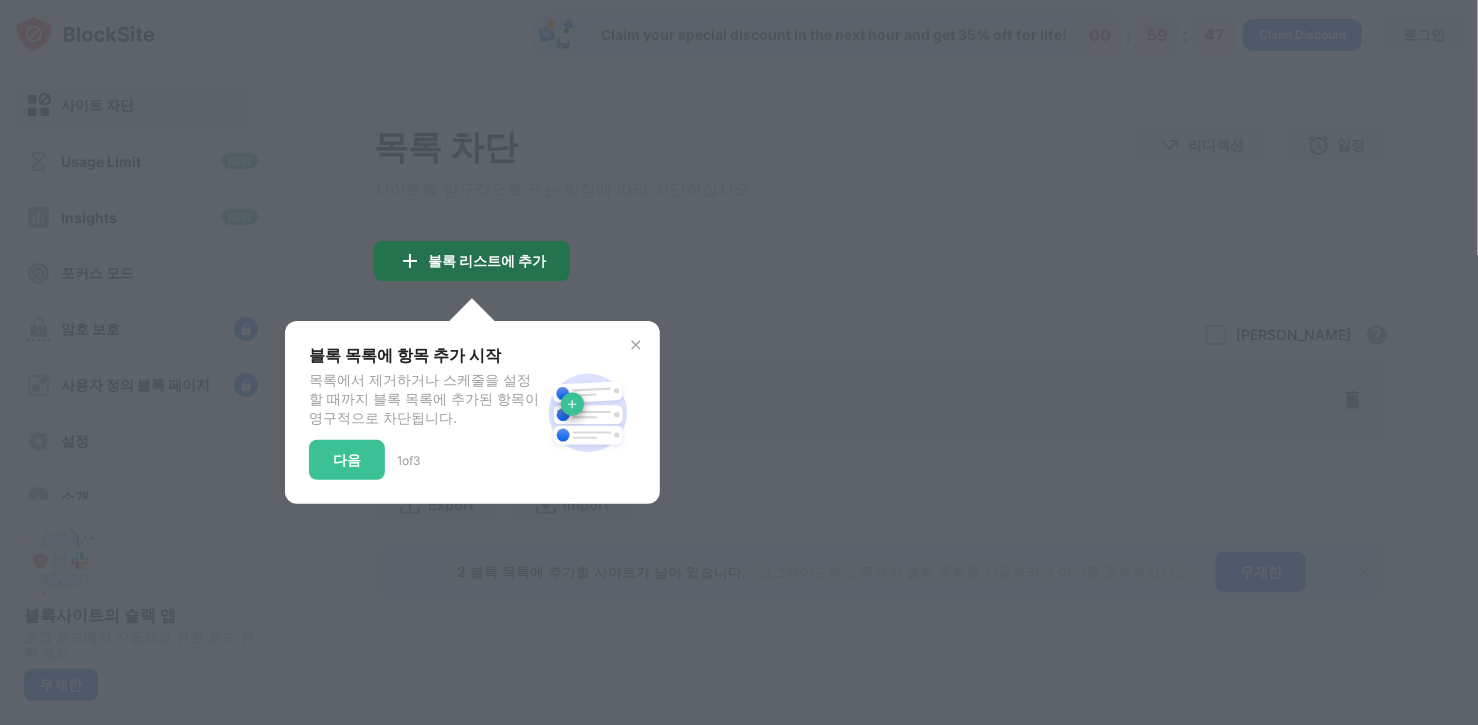 click on "블록 리스트에 추가" at bounding box center [472, 261] 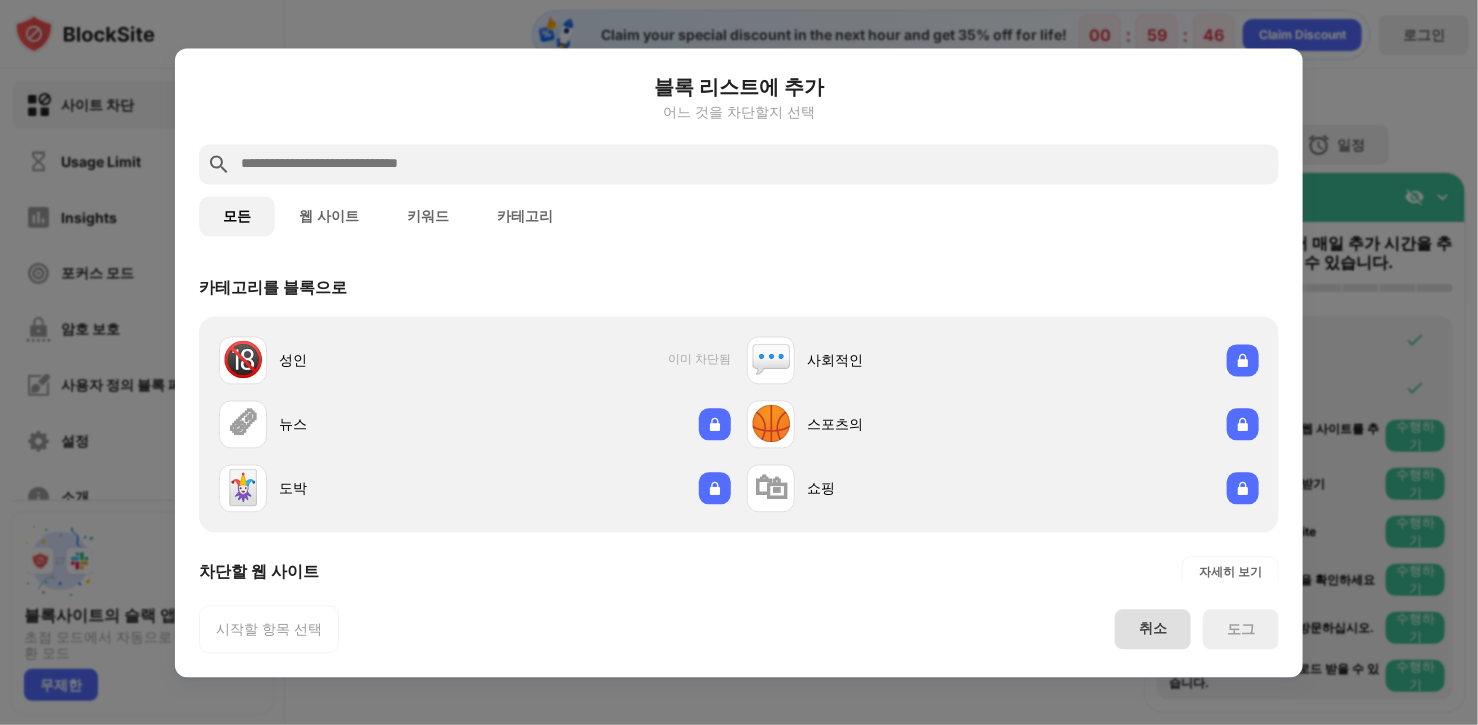 click on "취소" at bounding box center (1153, 629) 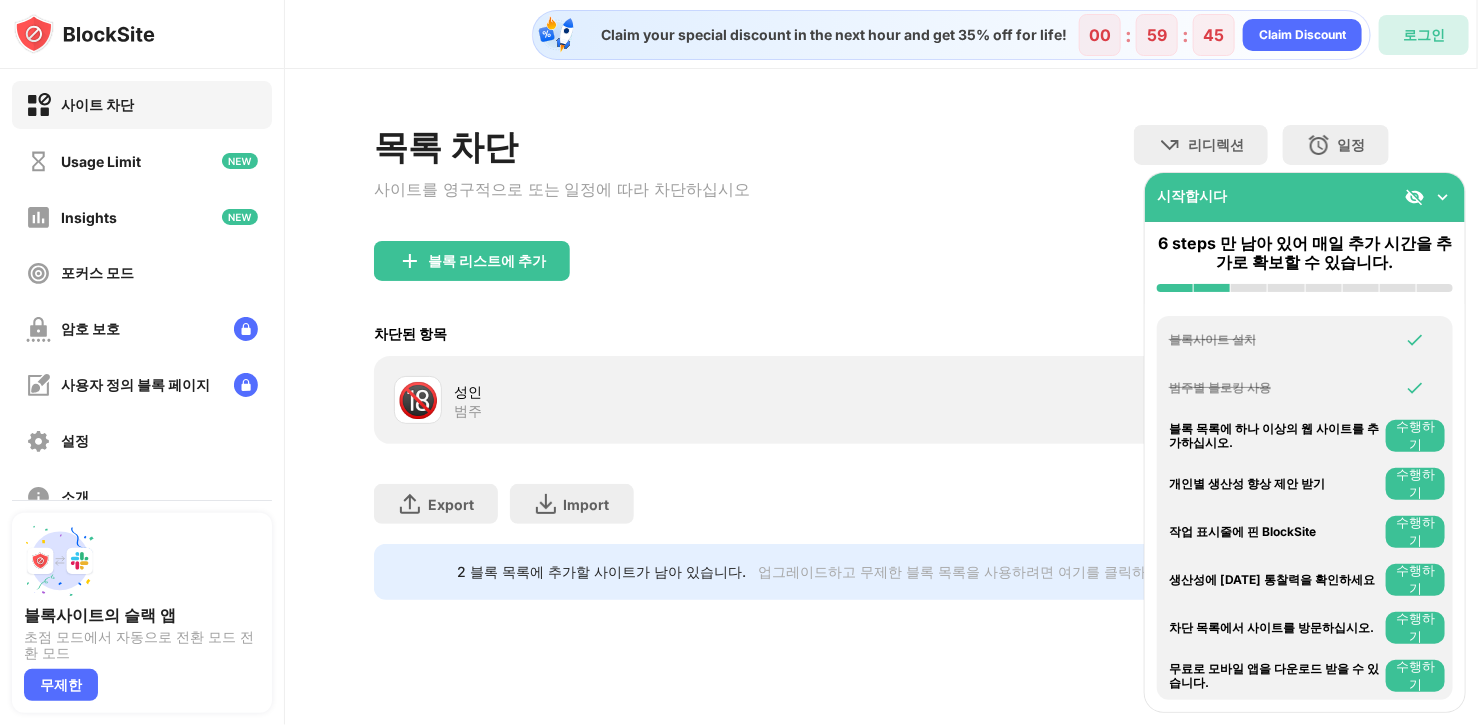 click on "로그인" at bounding box center (1424, 35) 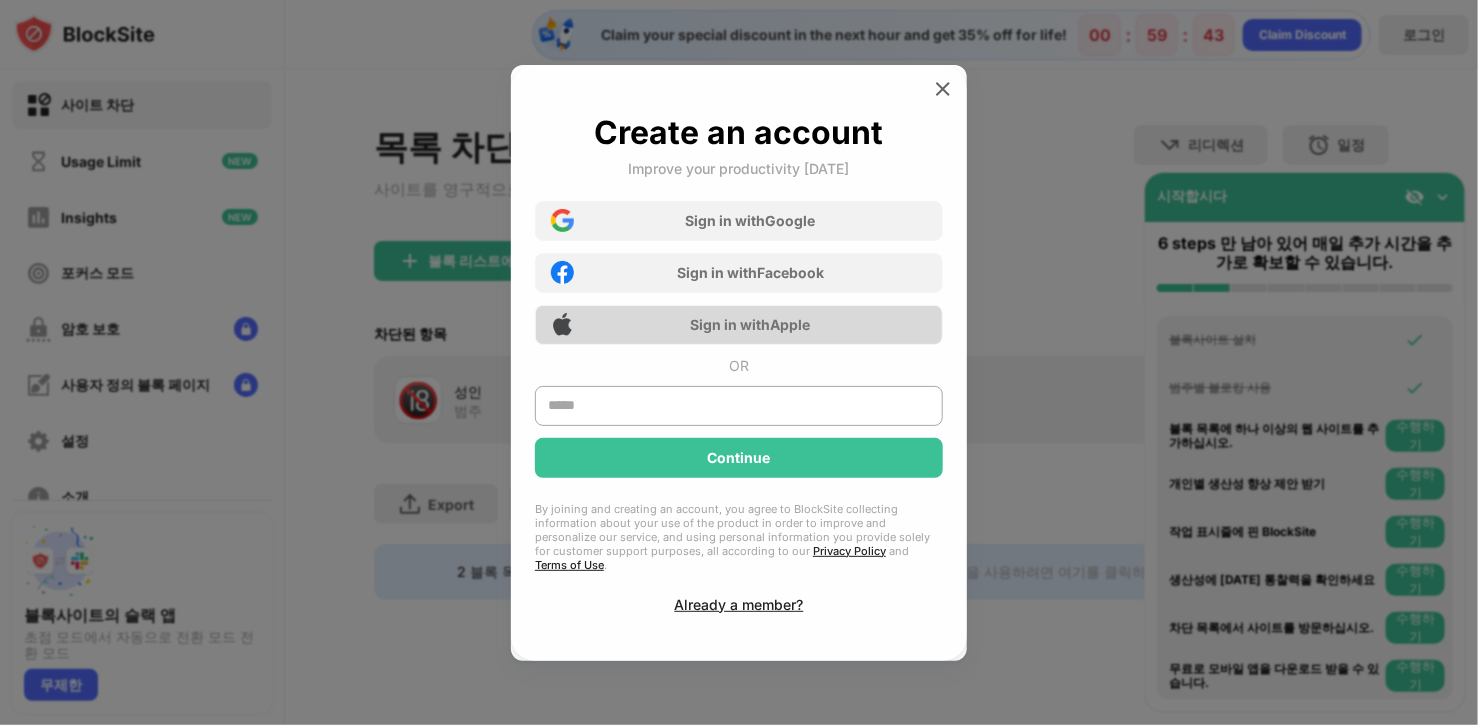 click on "Sign in with  Apple" at bounding box center [751, 324] 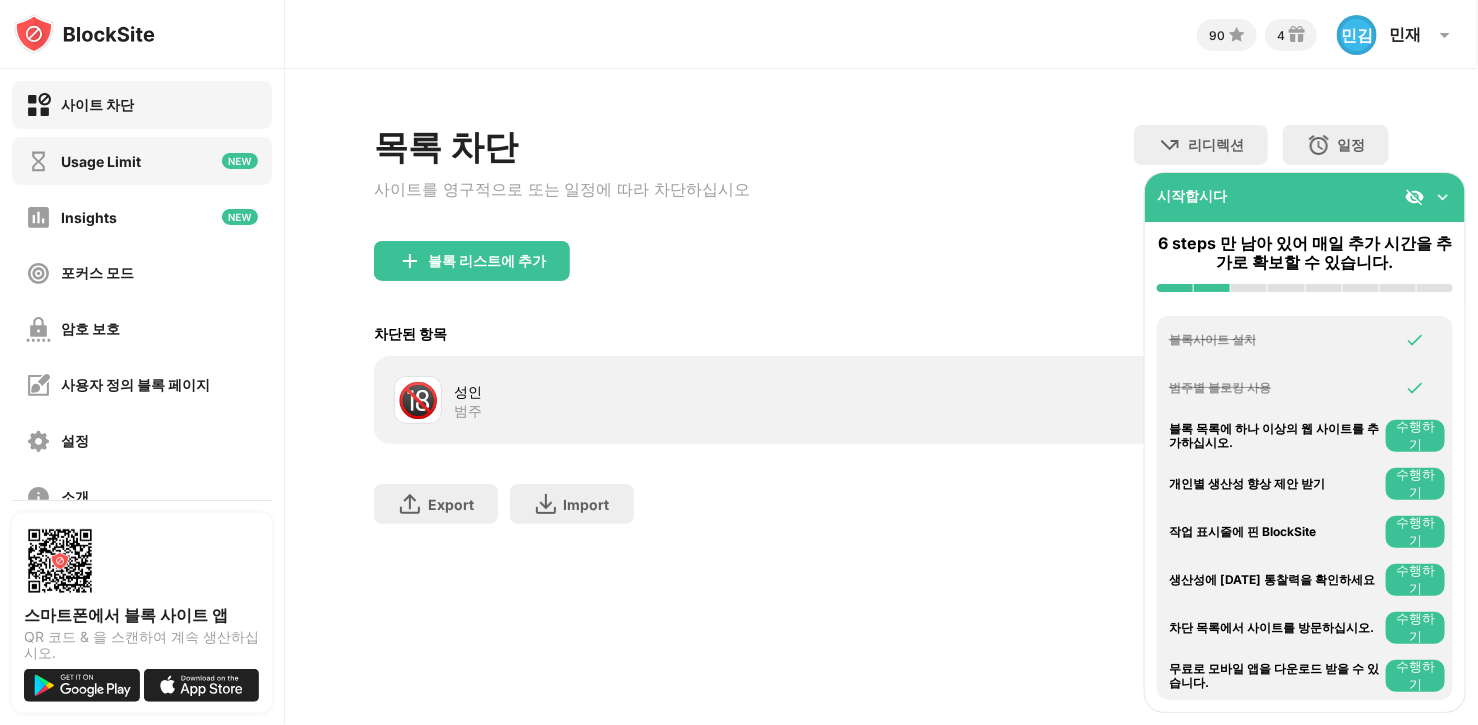 click on "Usage Limit" at bounding box center [142, 161] 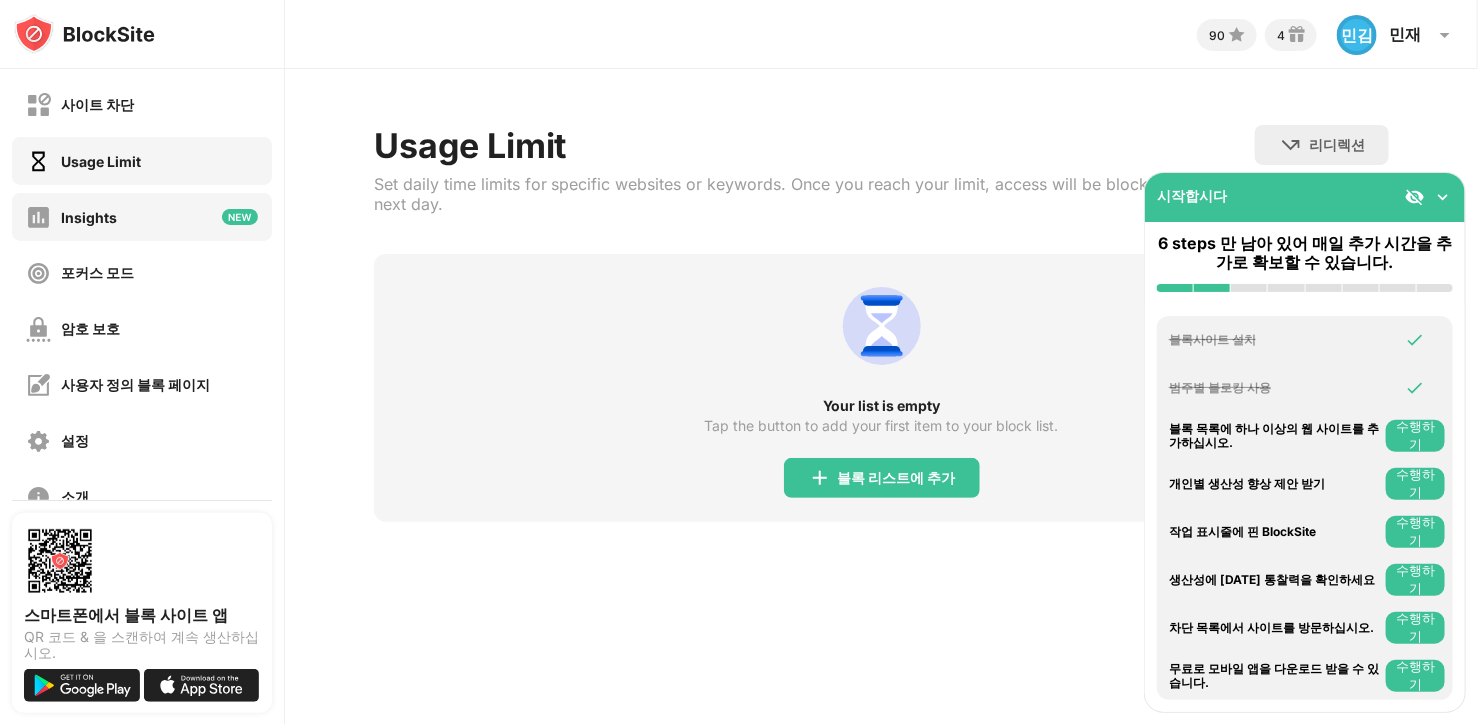 click on "Insights" at bounding box center [142, 217] 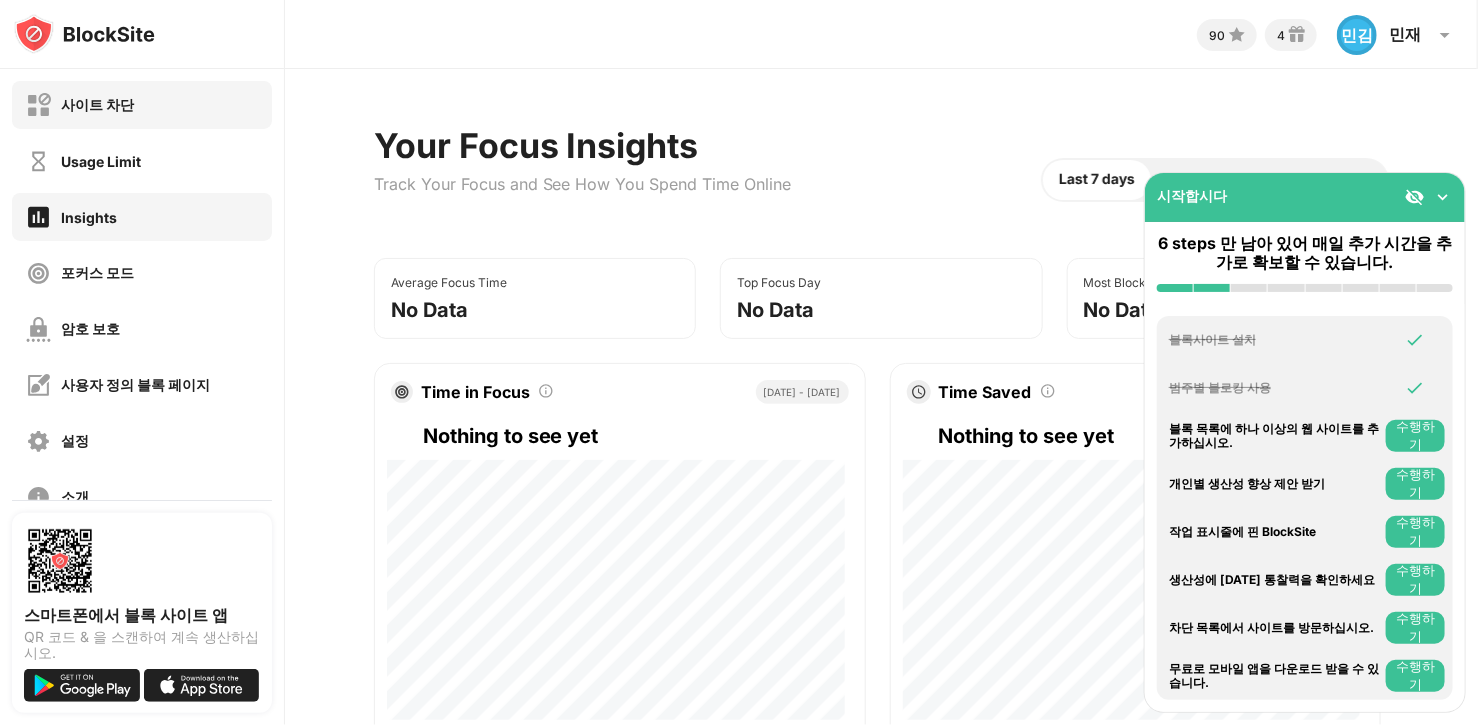click on "사이트 차단" at bounding box center [142, 105] 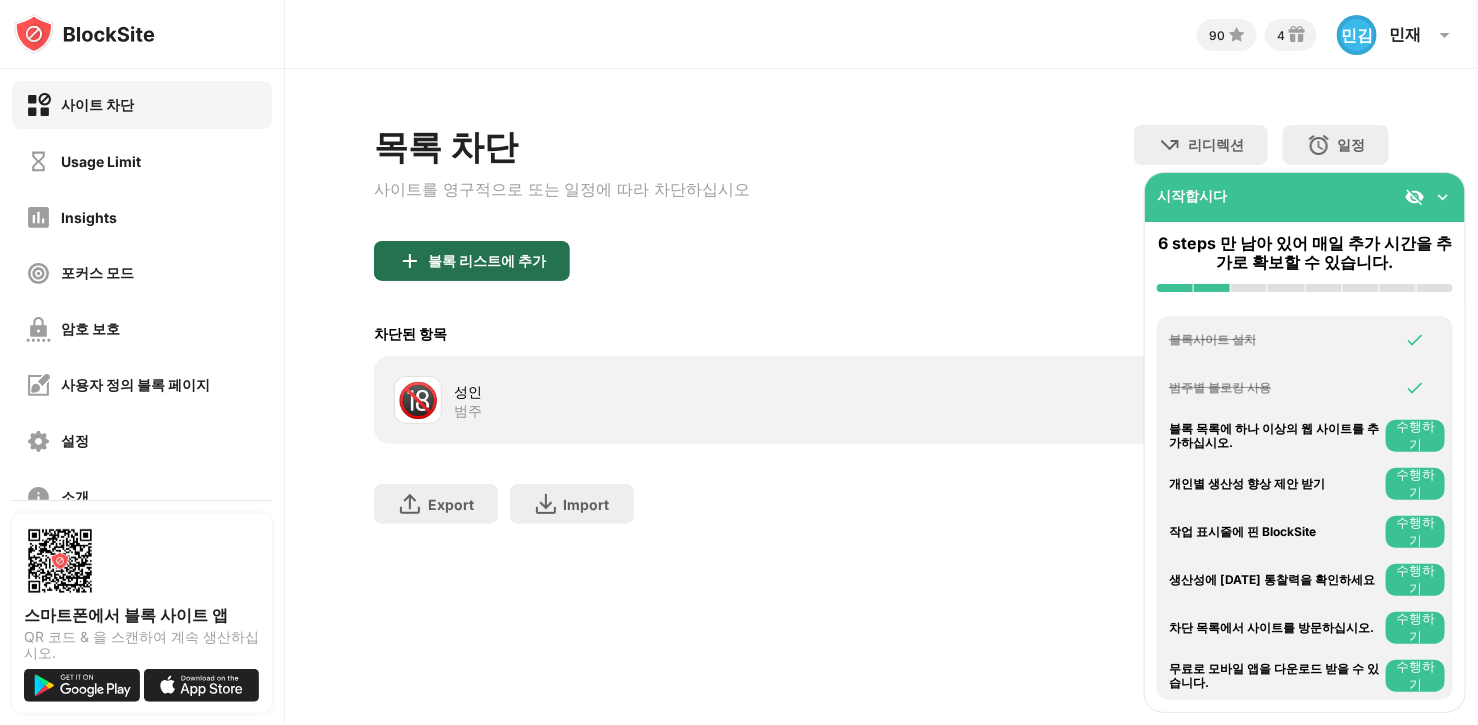 click on "블록 리스트에 추가" at bounding box center [487, 261] 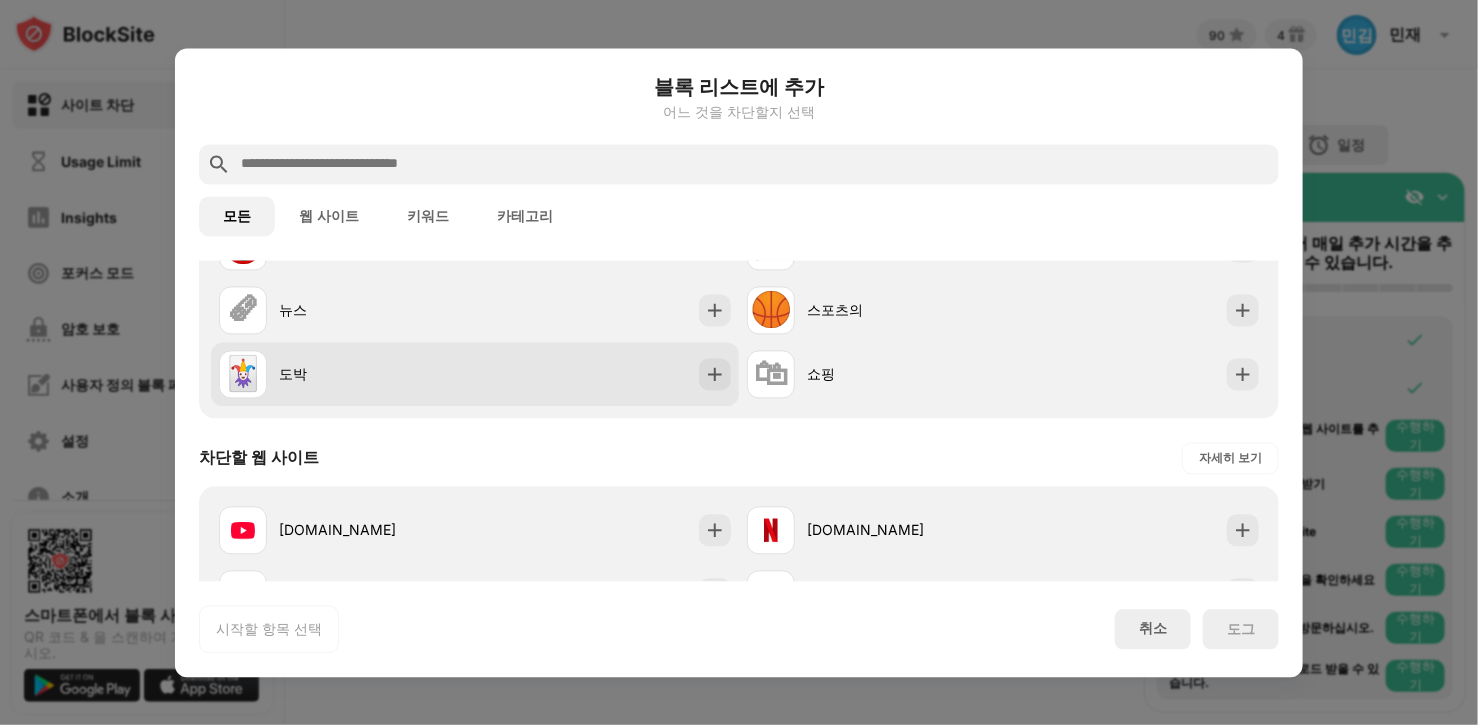 scroll, scrollTop: 0, scrollLeft: 0, axis: both 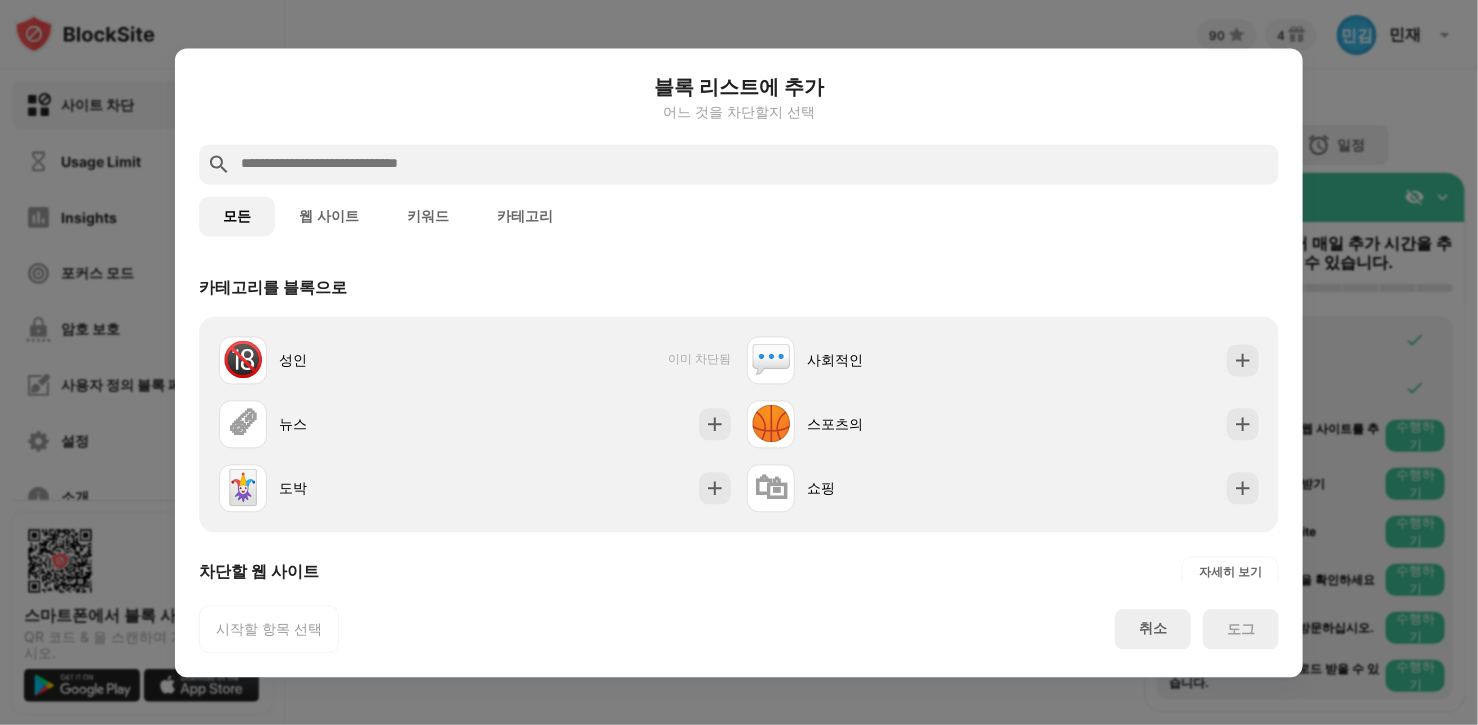 click at bounding box center [739, 362] 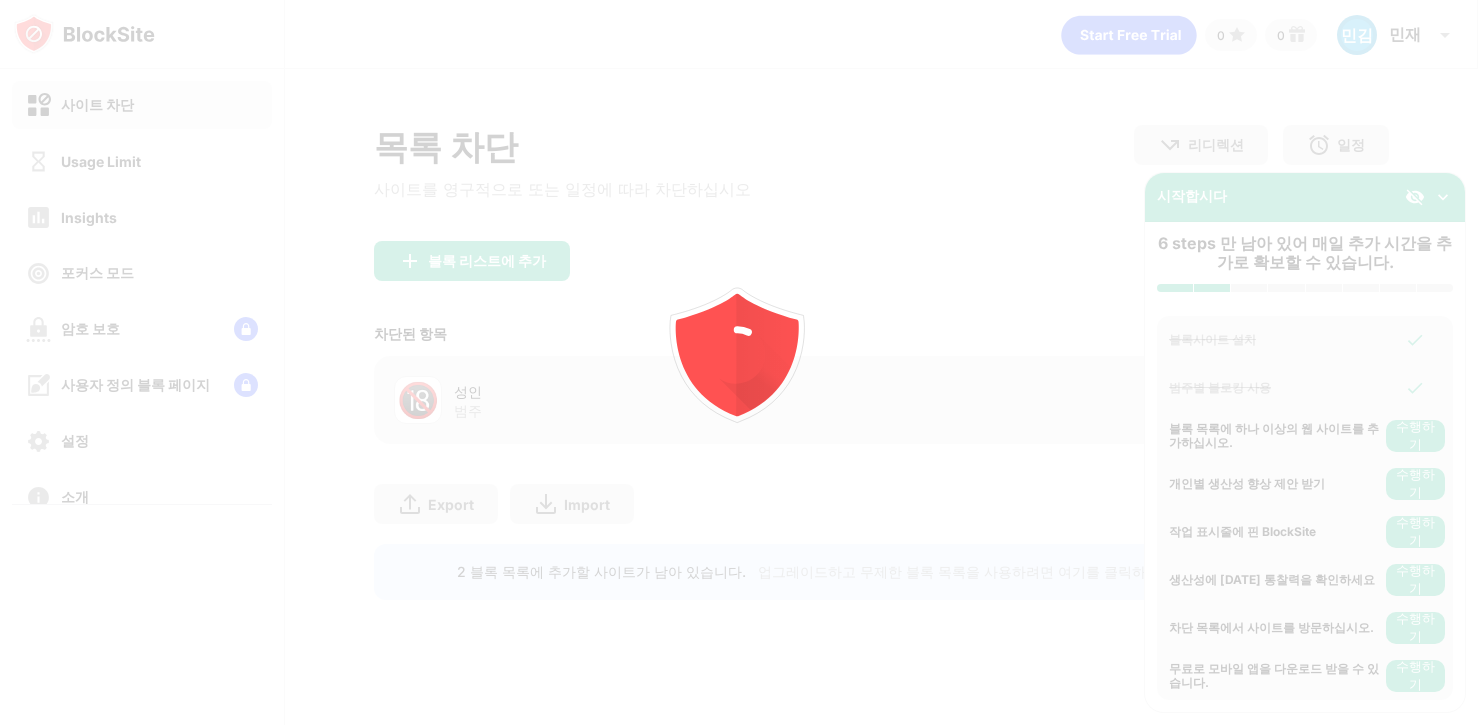 scroll, scrollTop: 0, scrollLeft: 0, axis: both 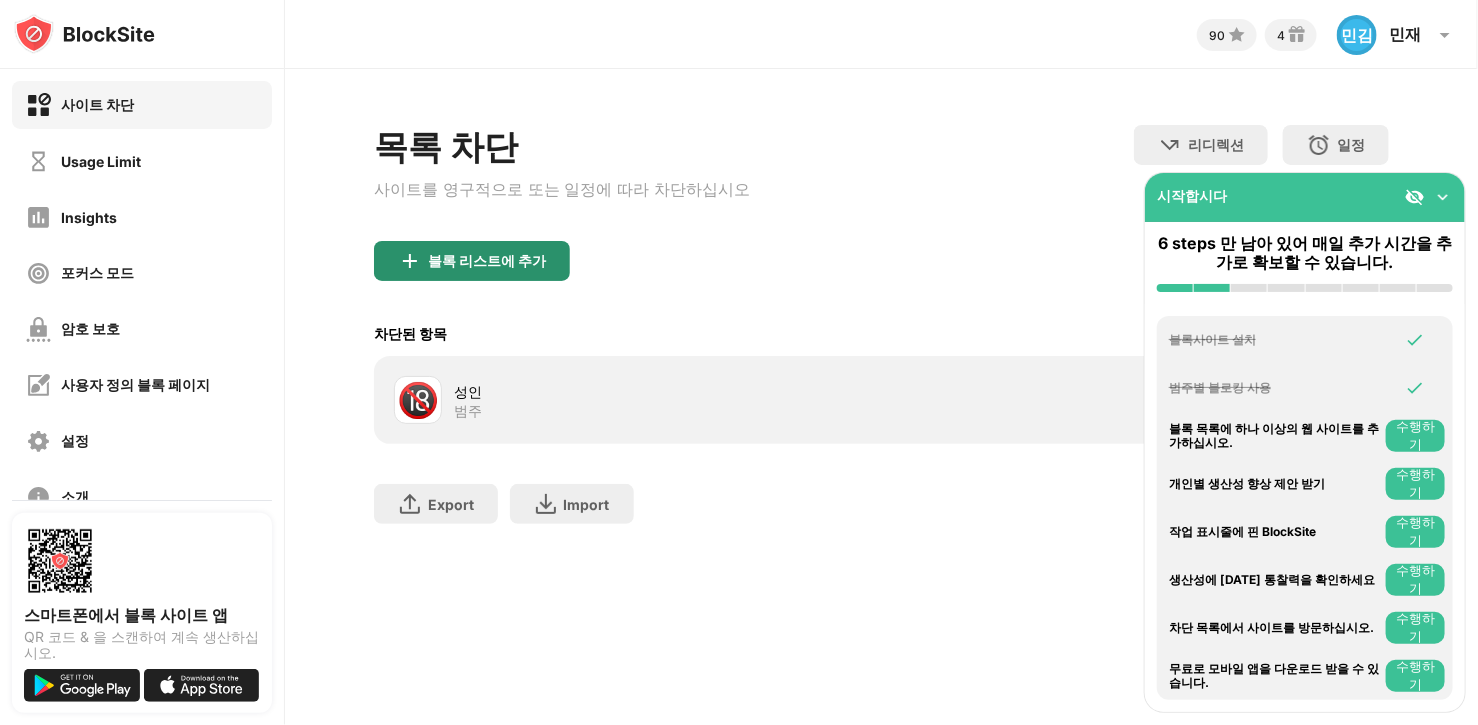 click on "블록 리스트에 추가" at bounding box center (487, 261) 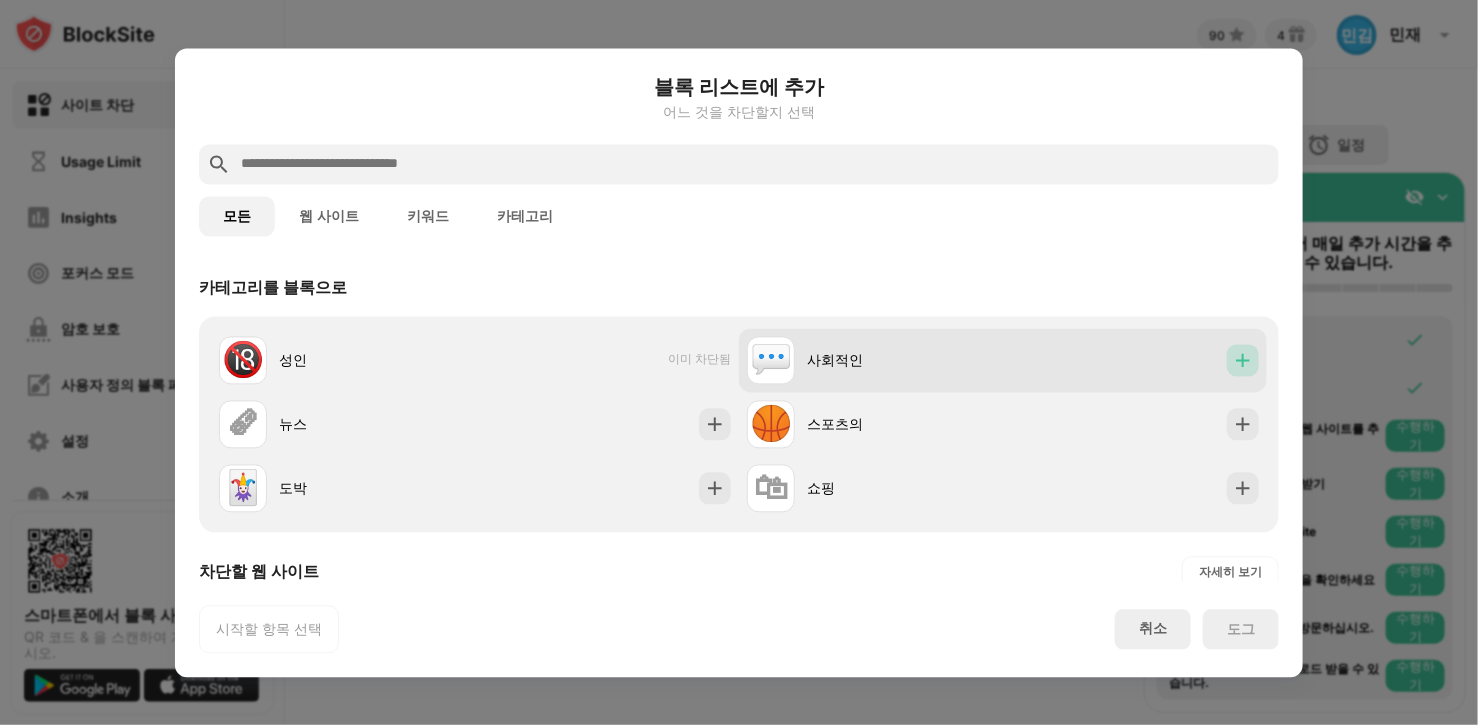 click at bounding box center (1243, 360) 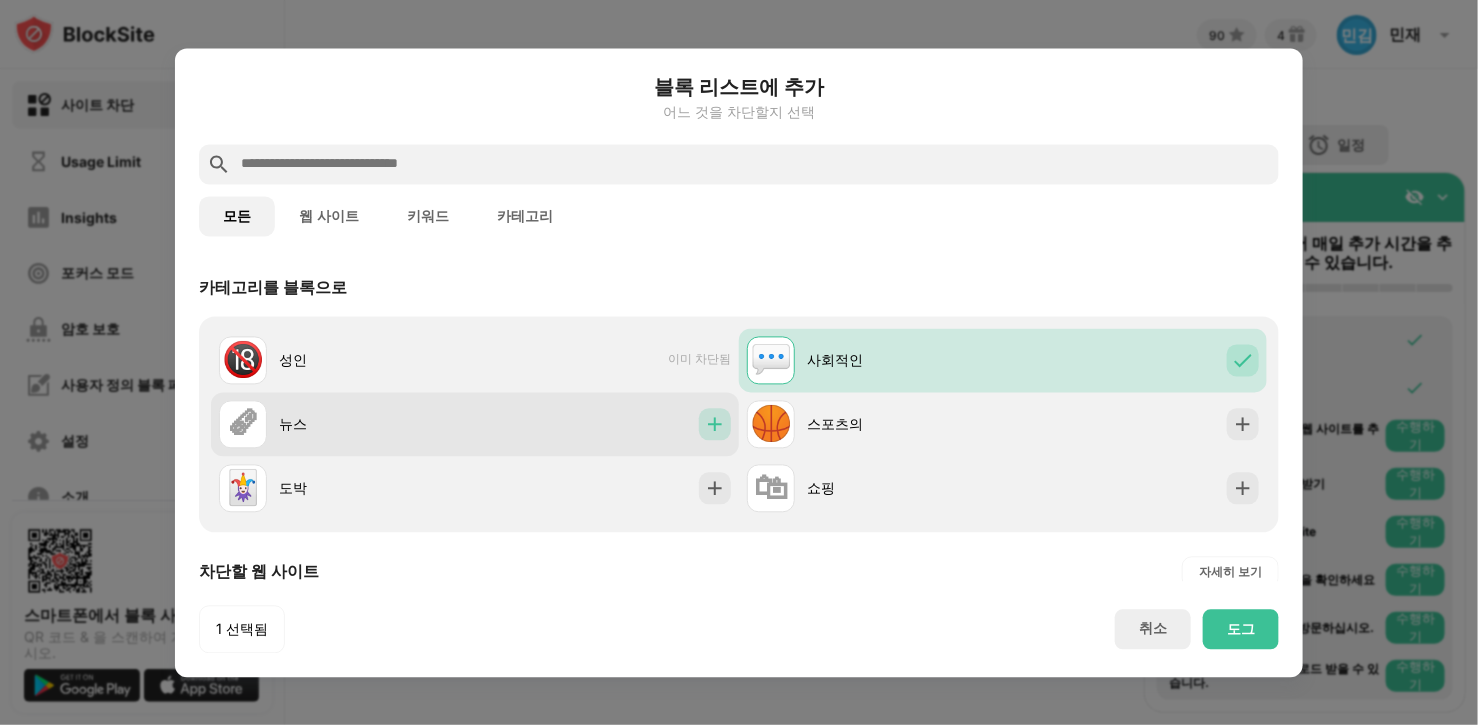 click at bounding box center [715, 424] 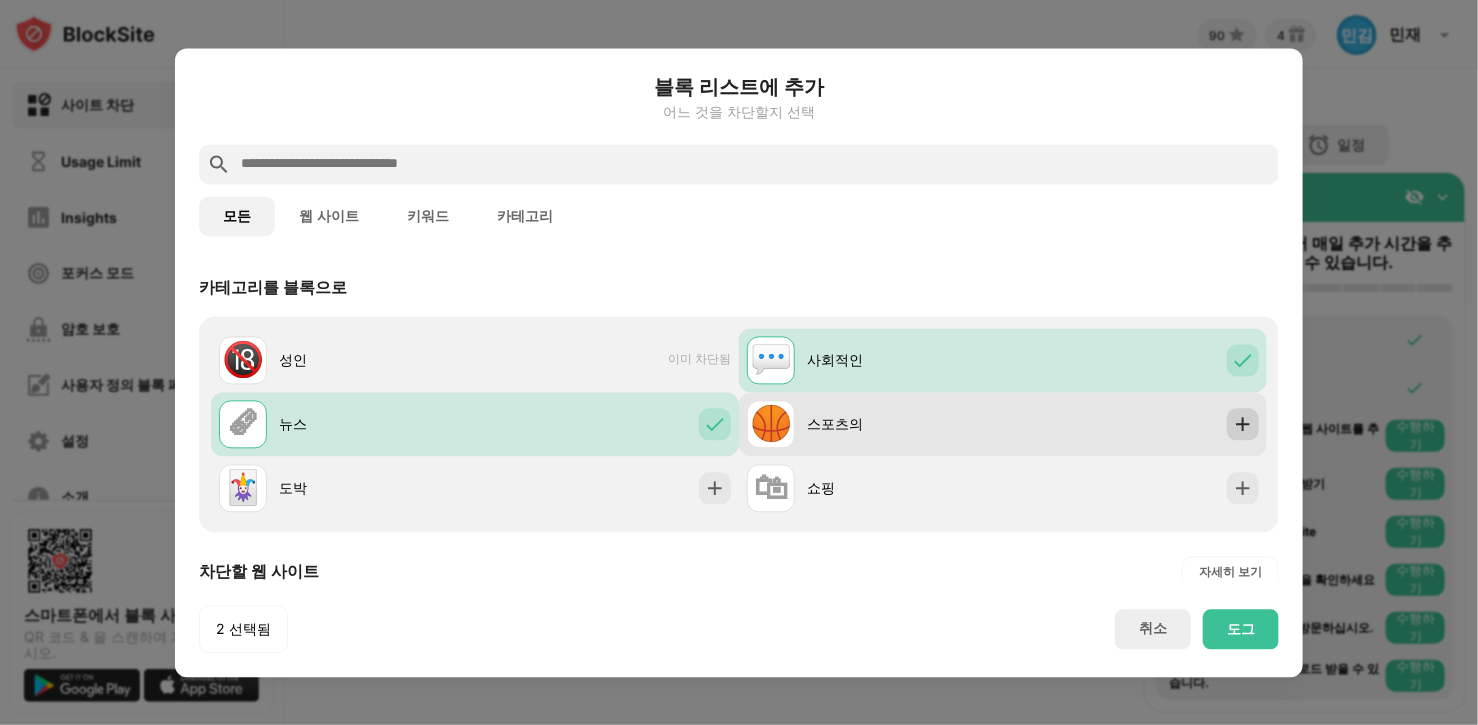 click at bounding box center (1243, 424) 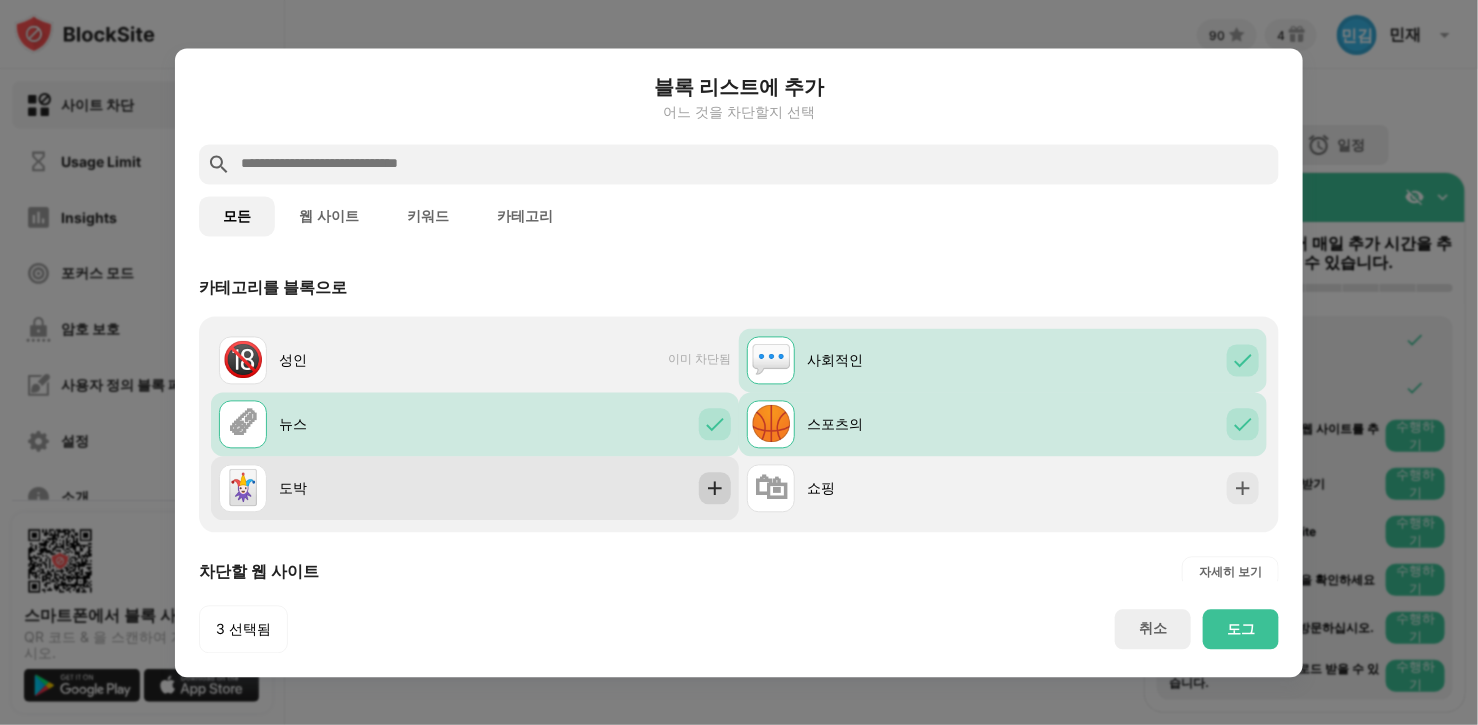 click at bounding box center [715, 488] 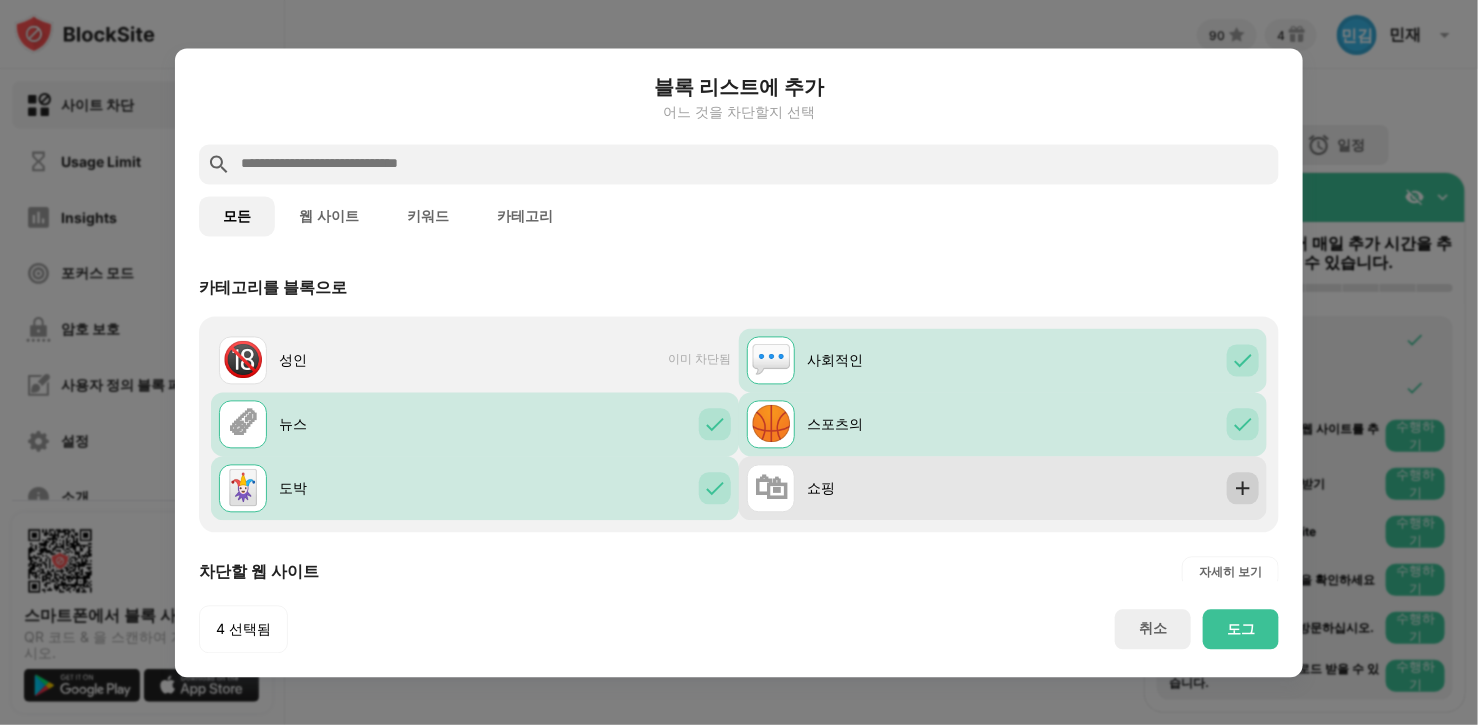 click at bounding box center (1243, 488) 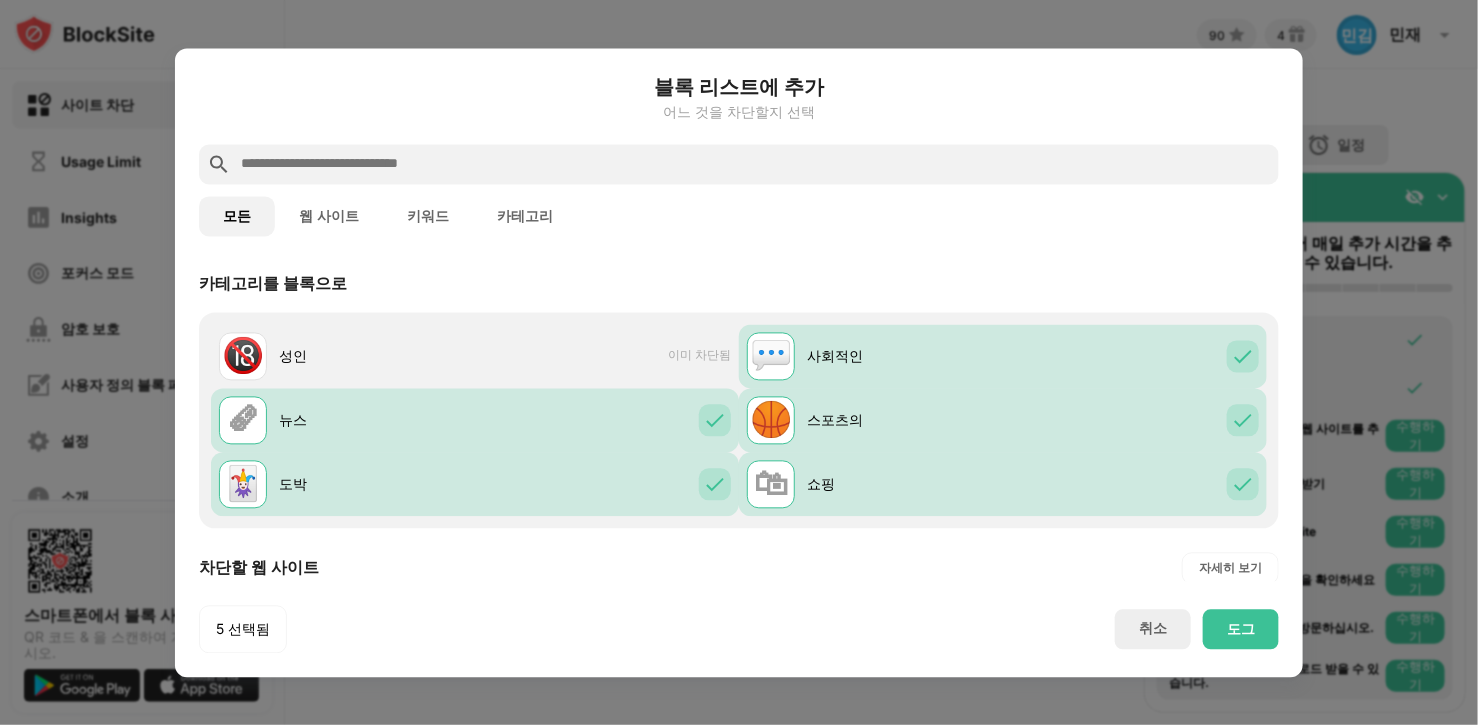 scroll, scrollTop: 0, scrollLeft: 0, axis: both 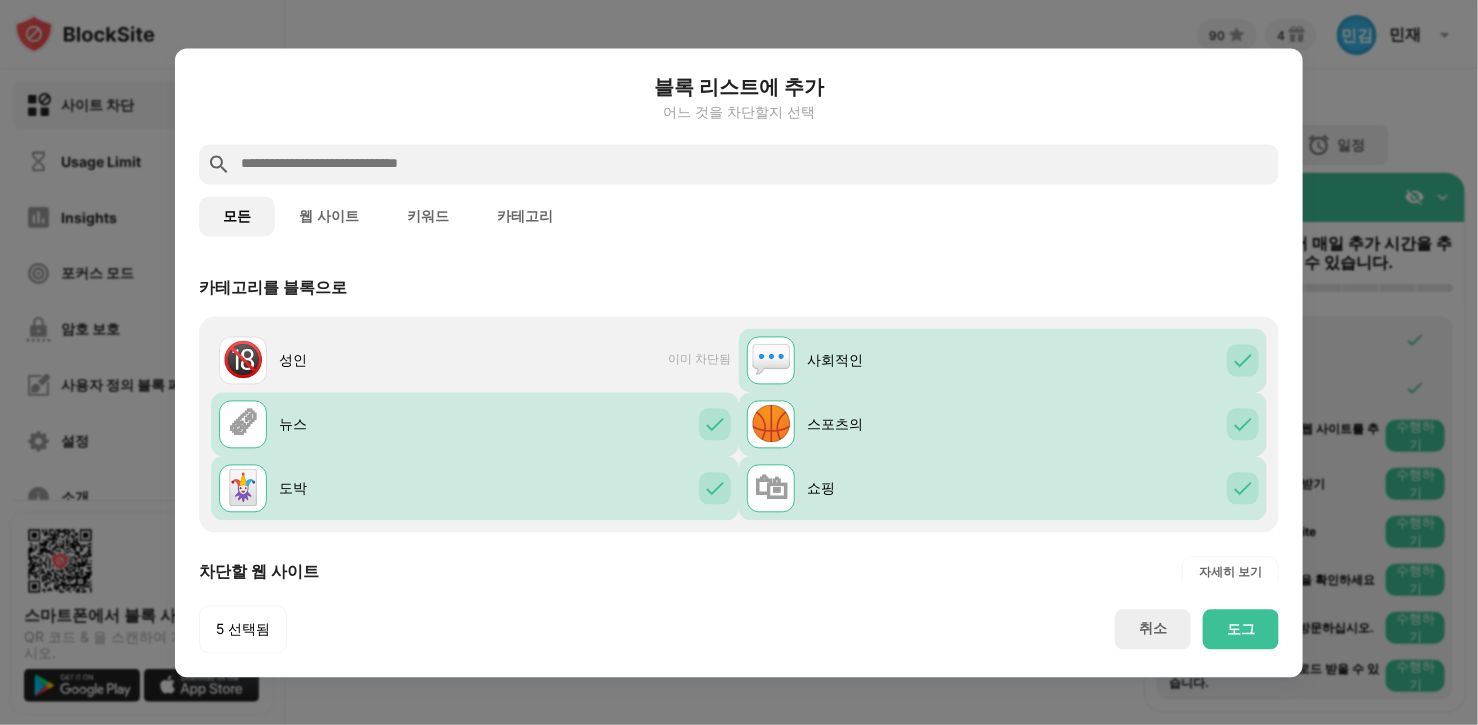 click on "웹 사이트" at bounding box center [329, 216] 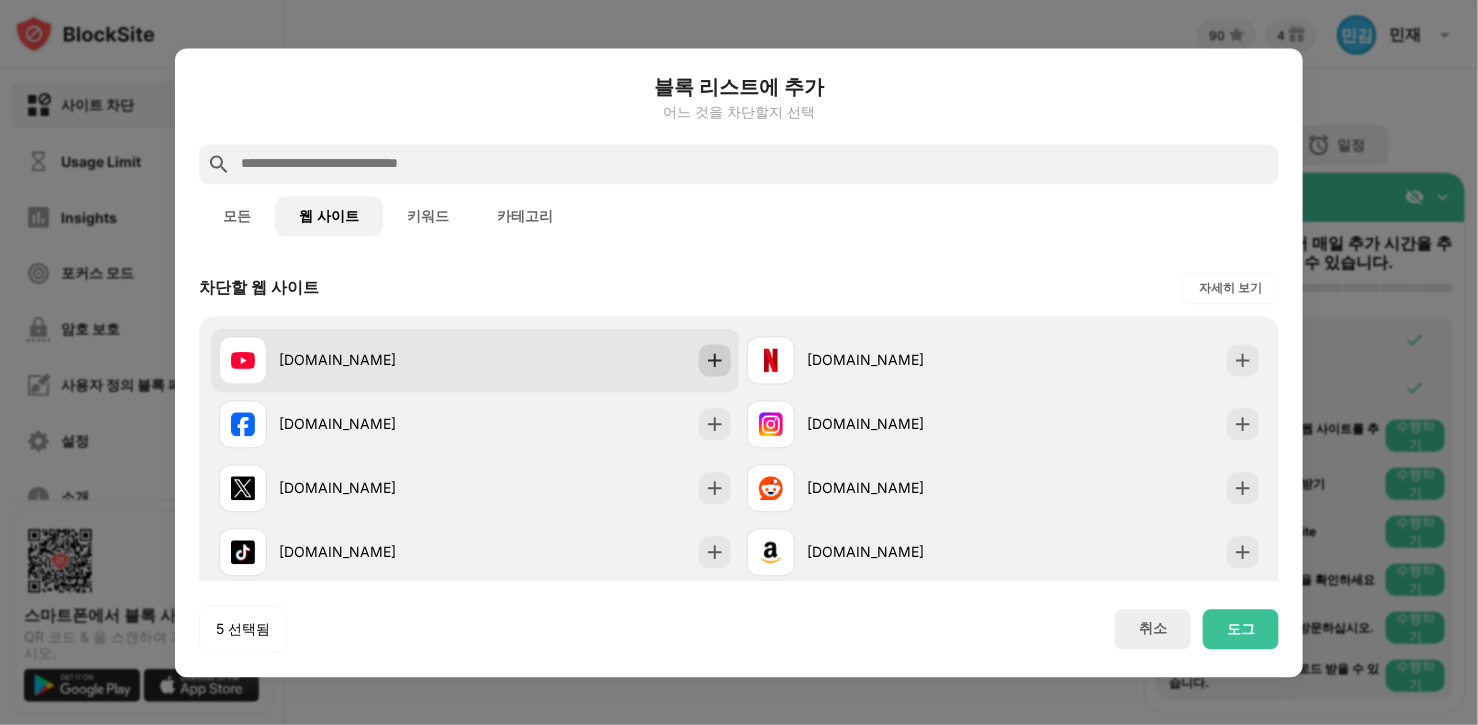 click at bounding box center [715, 360] 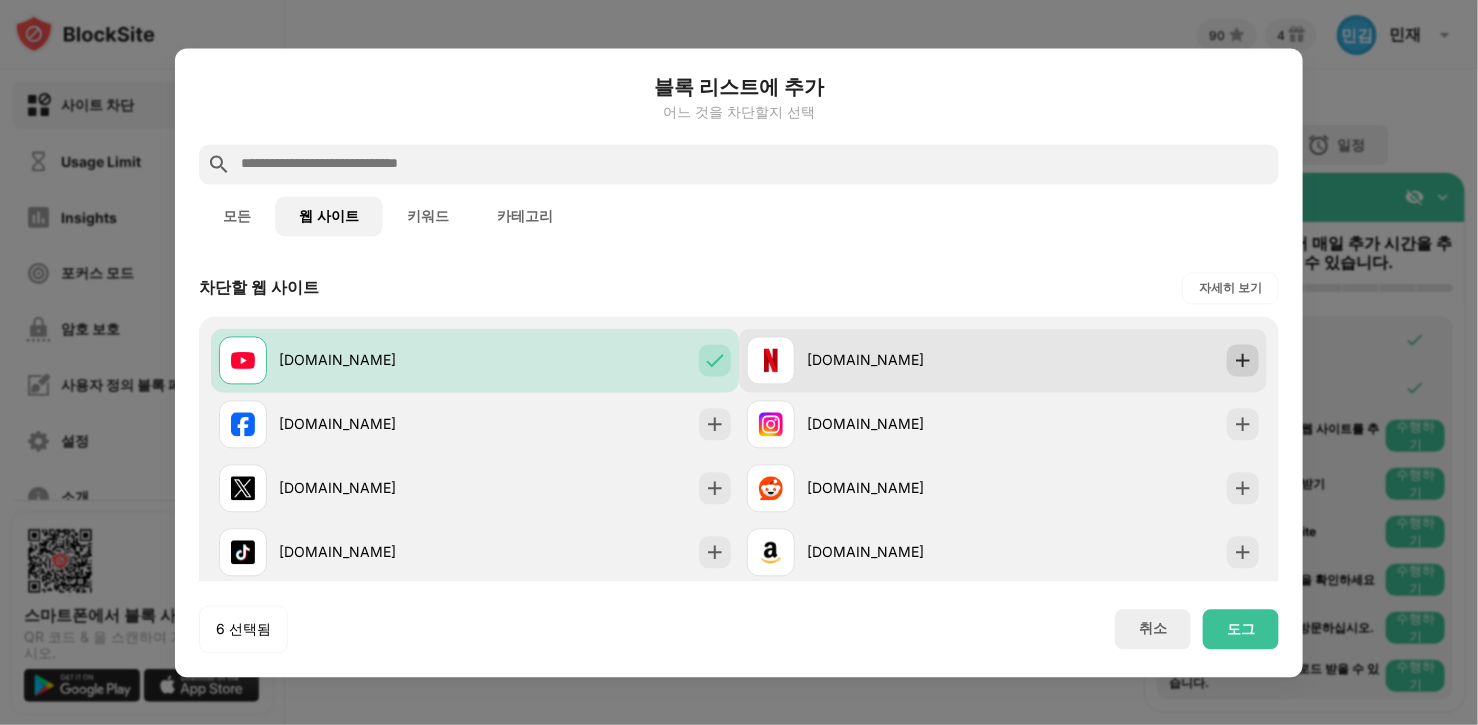 click at bounding box center [1243, 360] 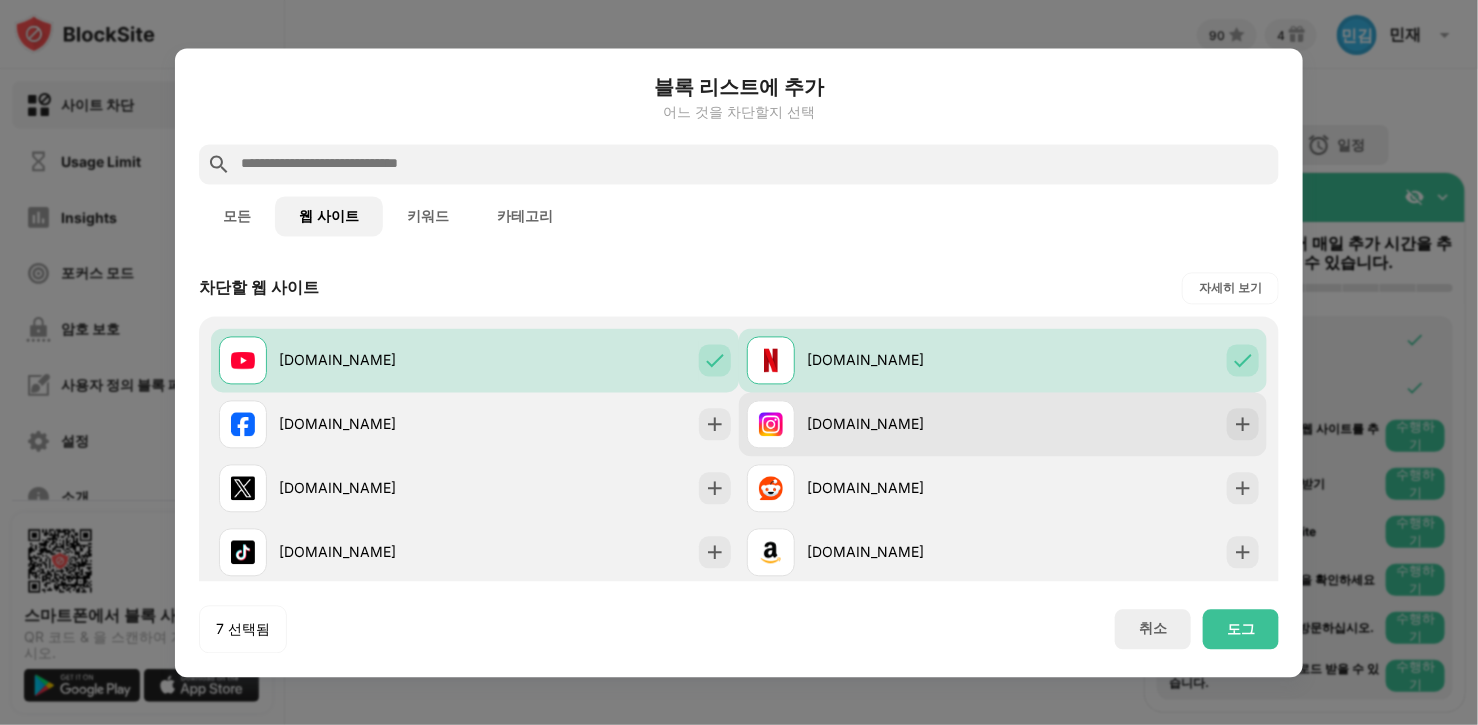 click on "[DOMAIN_NAME]" at bounding box center [1003, 424] 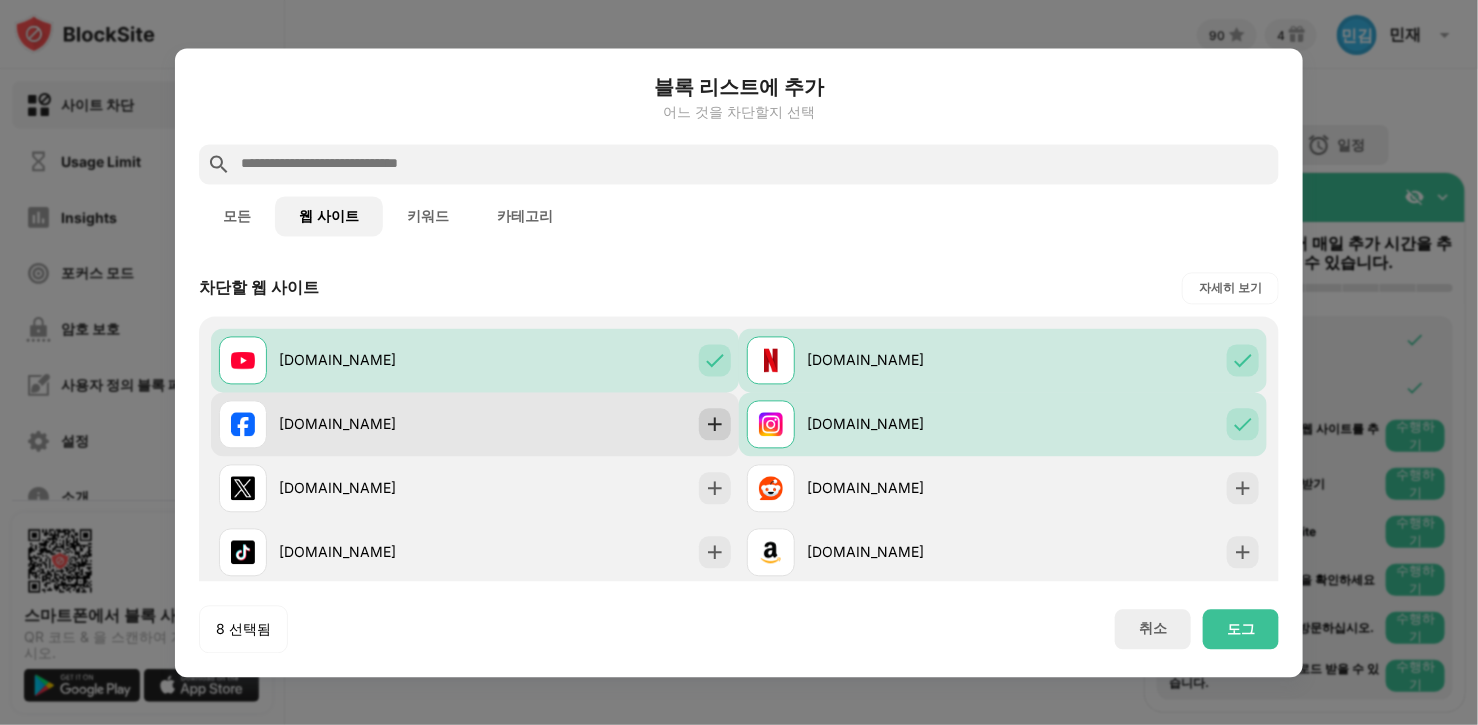 click at bounding box center (715, 424) 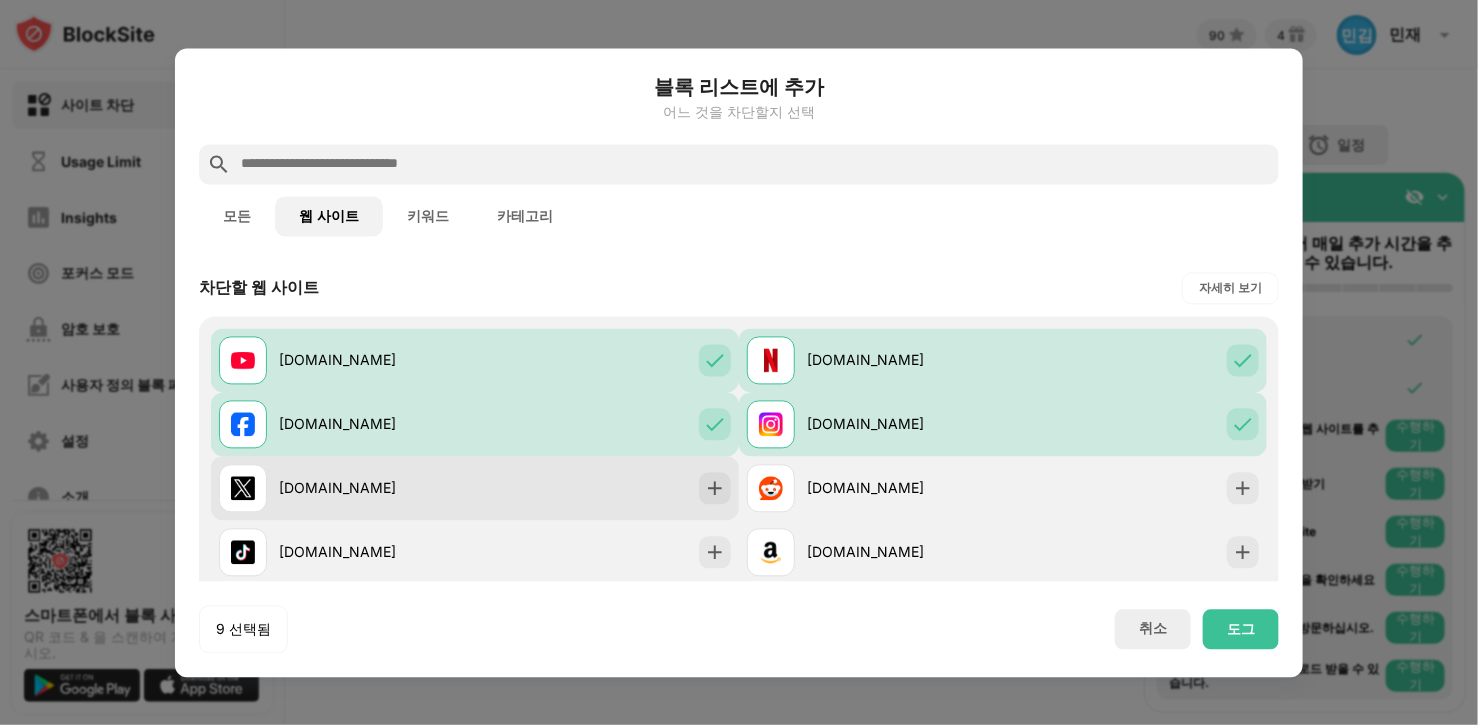 click at bounding box center [715, 488] 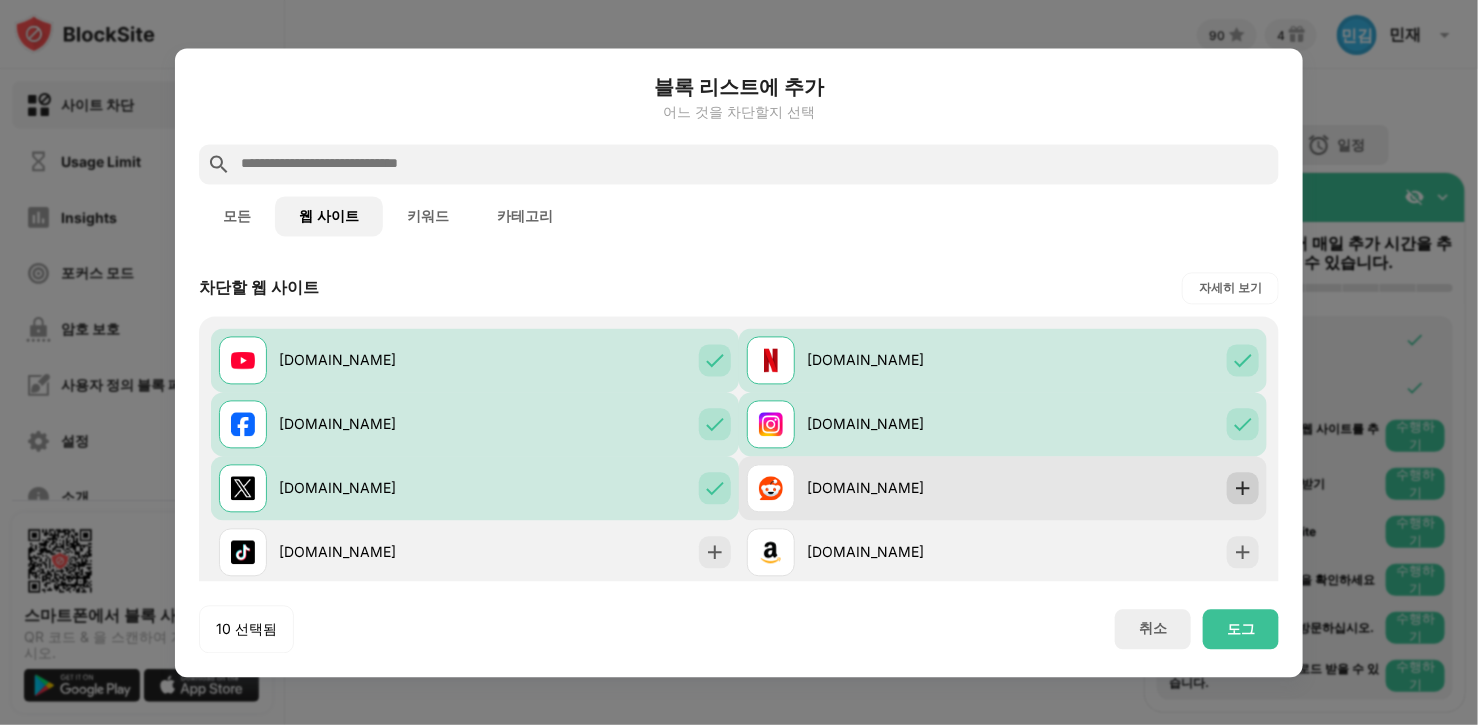 click at bounding box center [1243, 488] 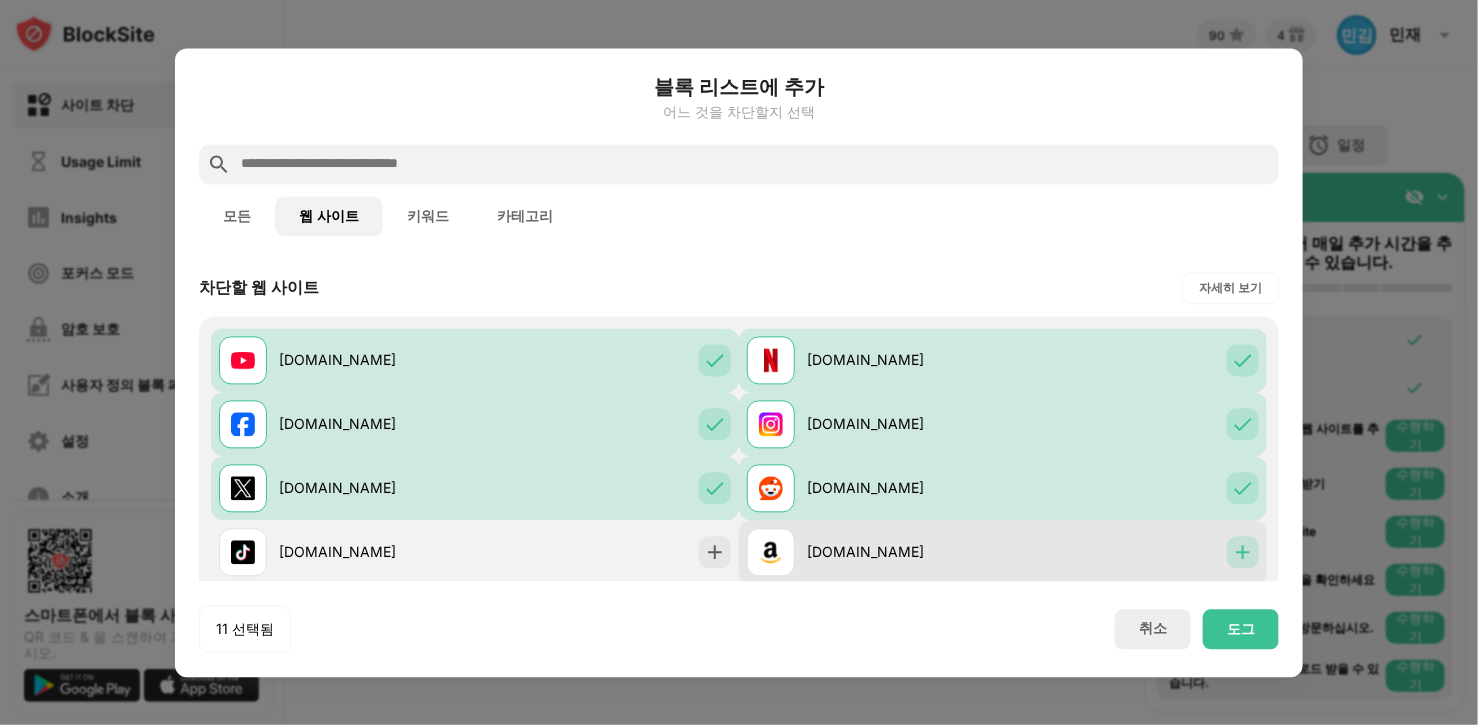 drag, startPoint x: 1216, startPoint y: 542, endPoint x: 1191, endPoint y: 535, distance: 25.96151 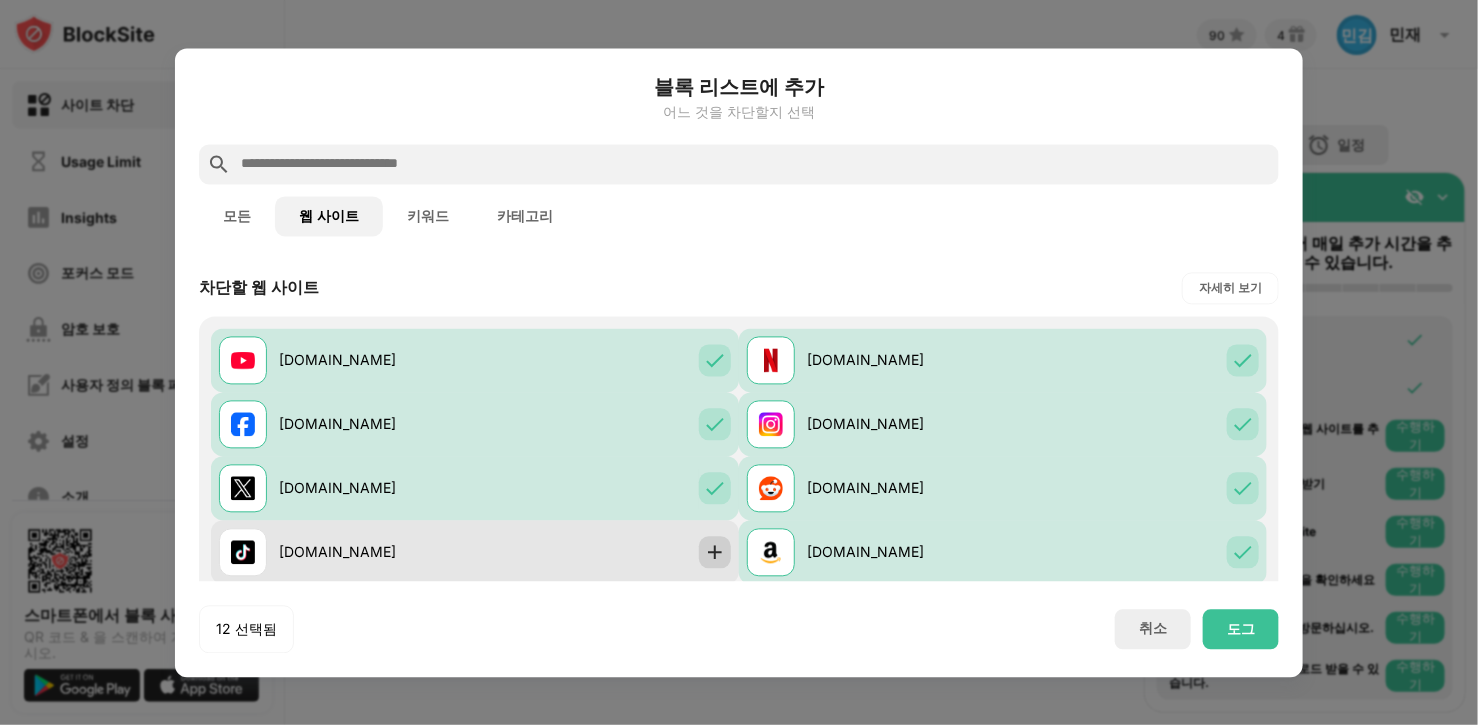 click at bounding box center [715, 552] 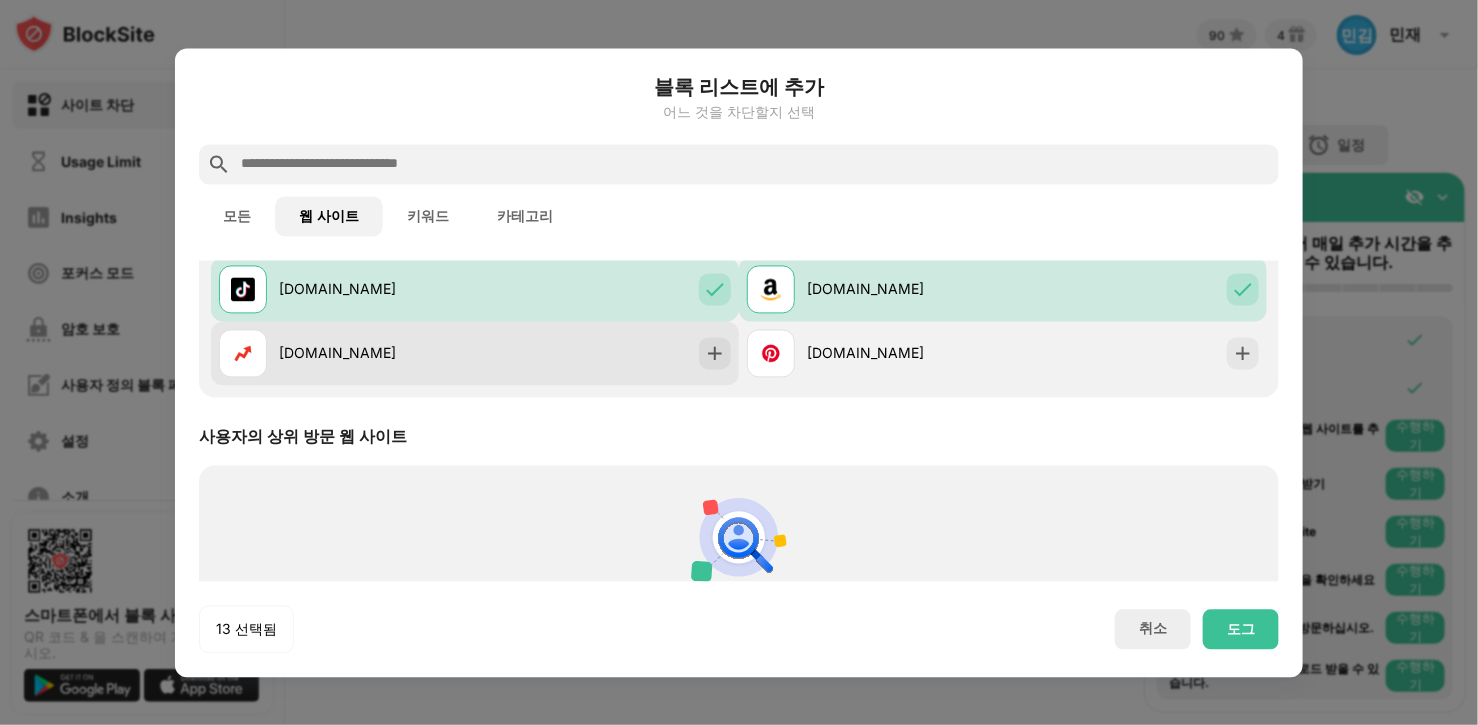 scroll, scrollTop: 200, scrollLeft: 0, axis: vertical 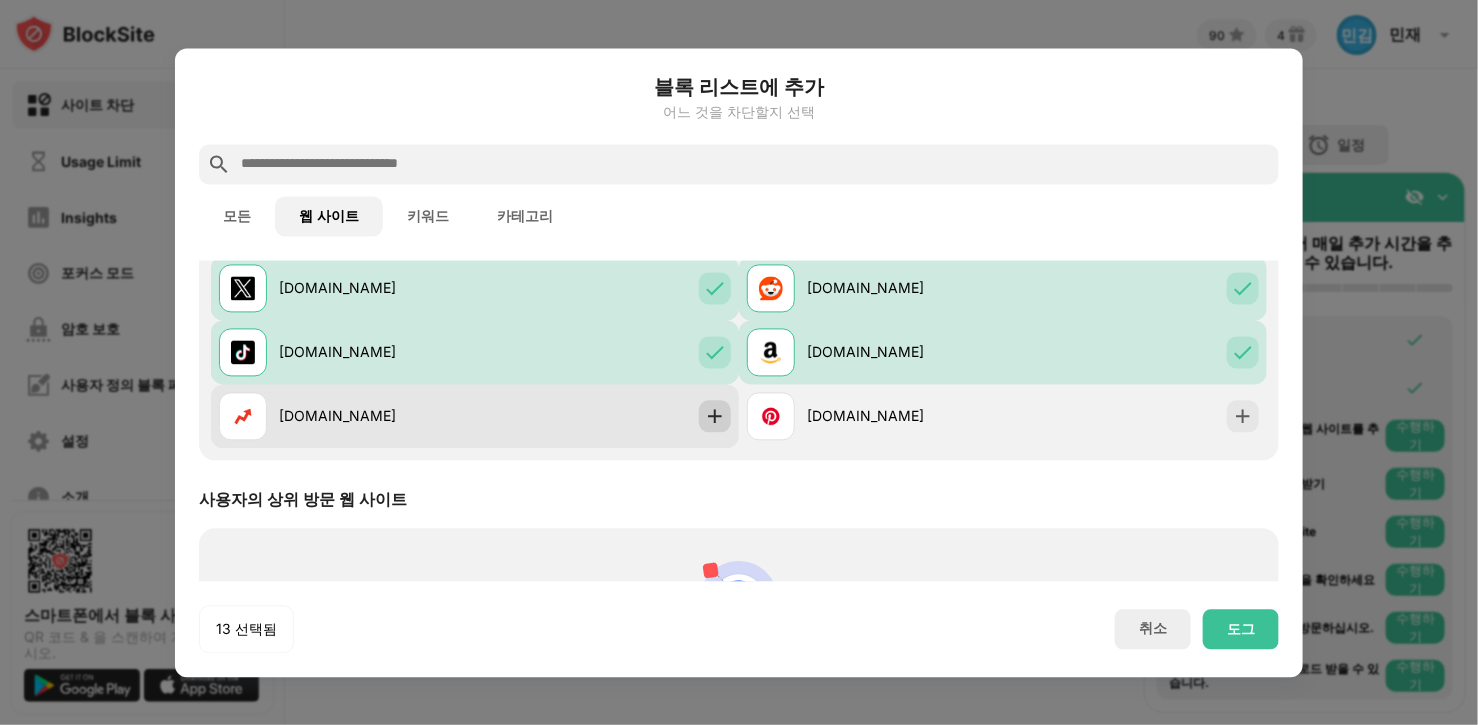 click at bounding box center (715, 416) 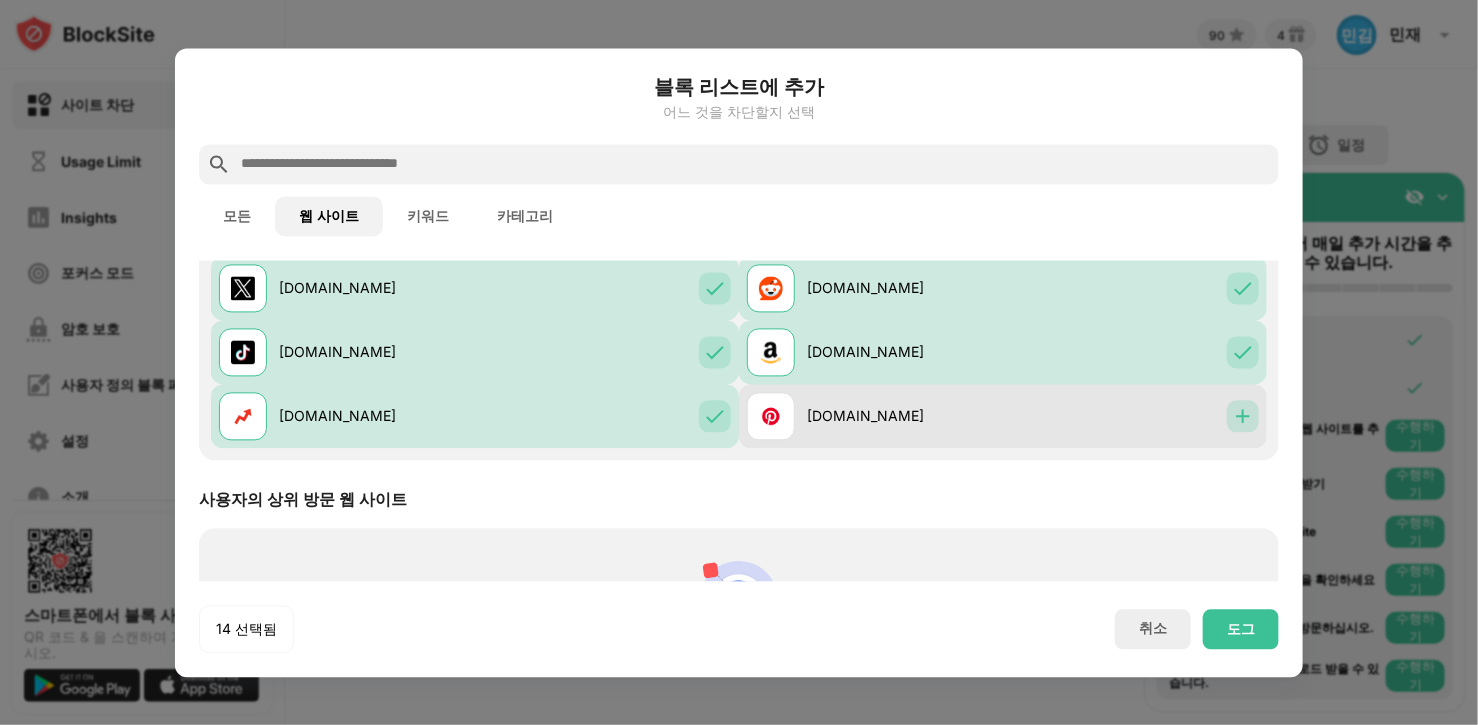 click at bounding box center [1243, 416] 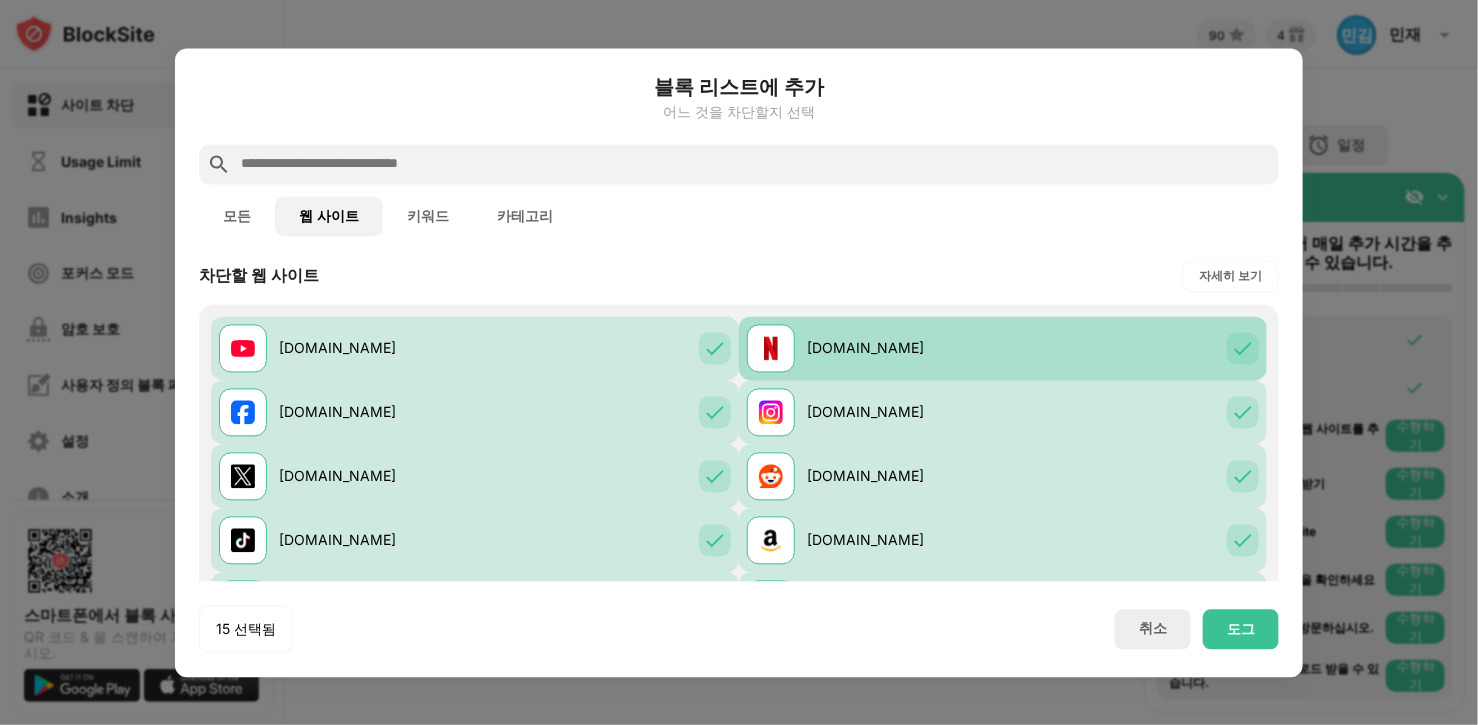 scroll, scrollTop: 0, scrollLeft: 0, axis: both 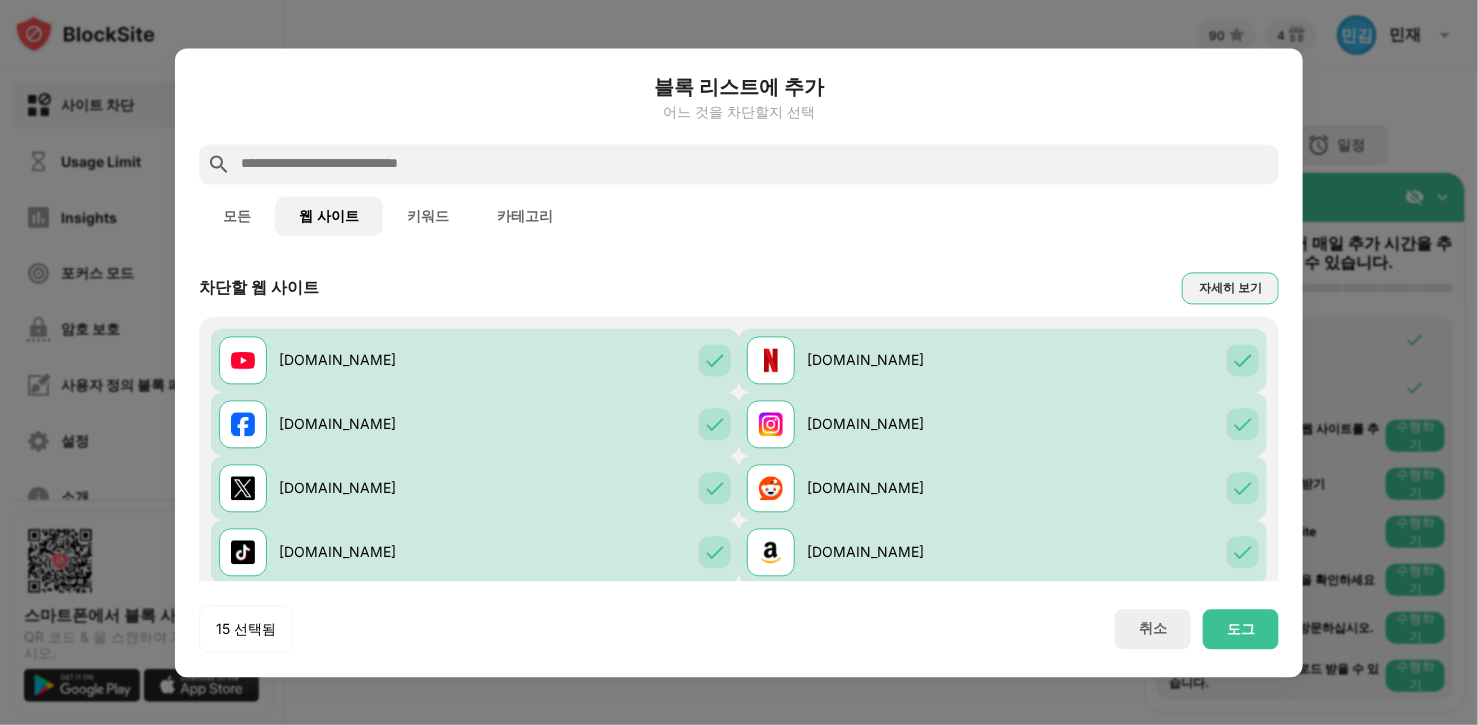 click on "자세히 보기" at bounding box center [1230, 288] 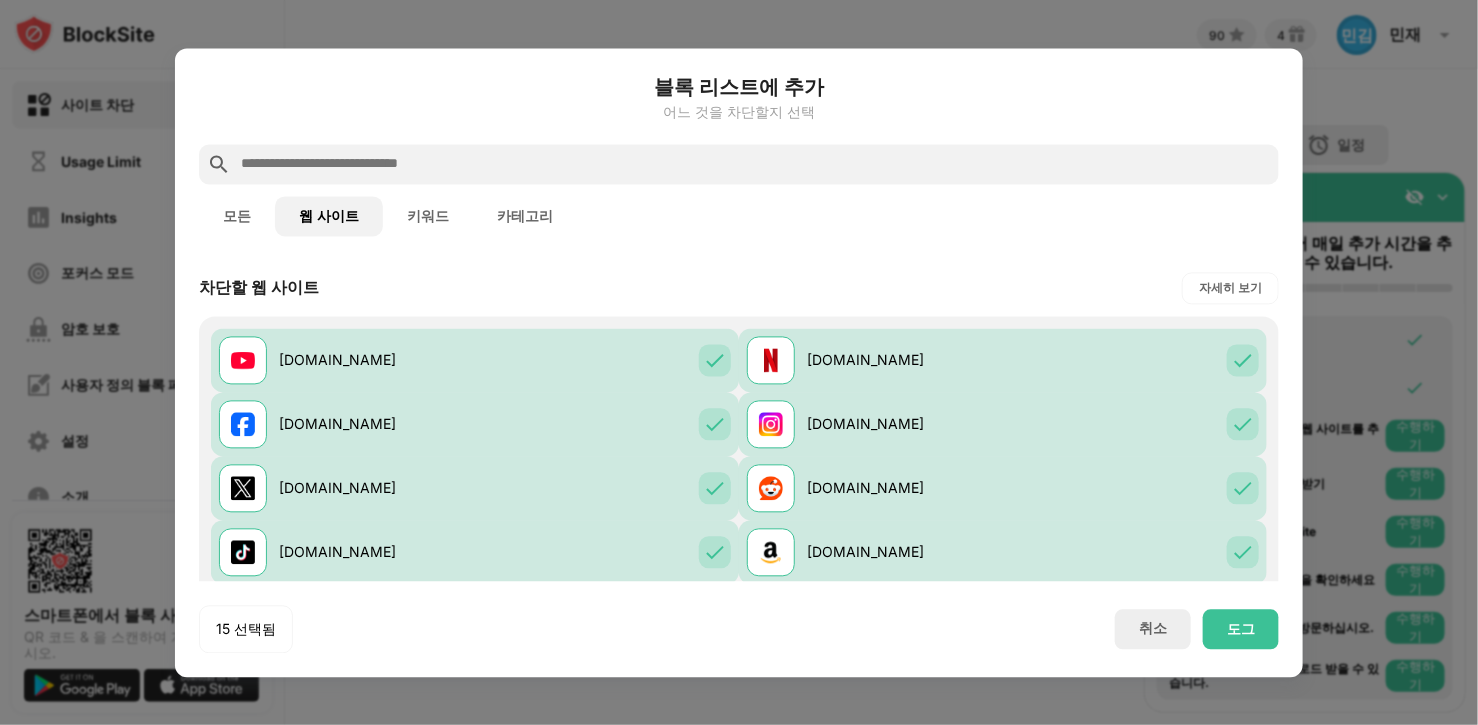click on "자세히 보기" at bounding box center [1230, 288] 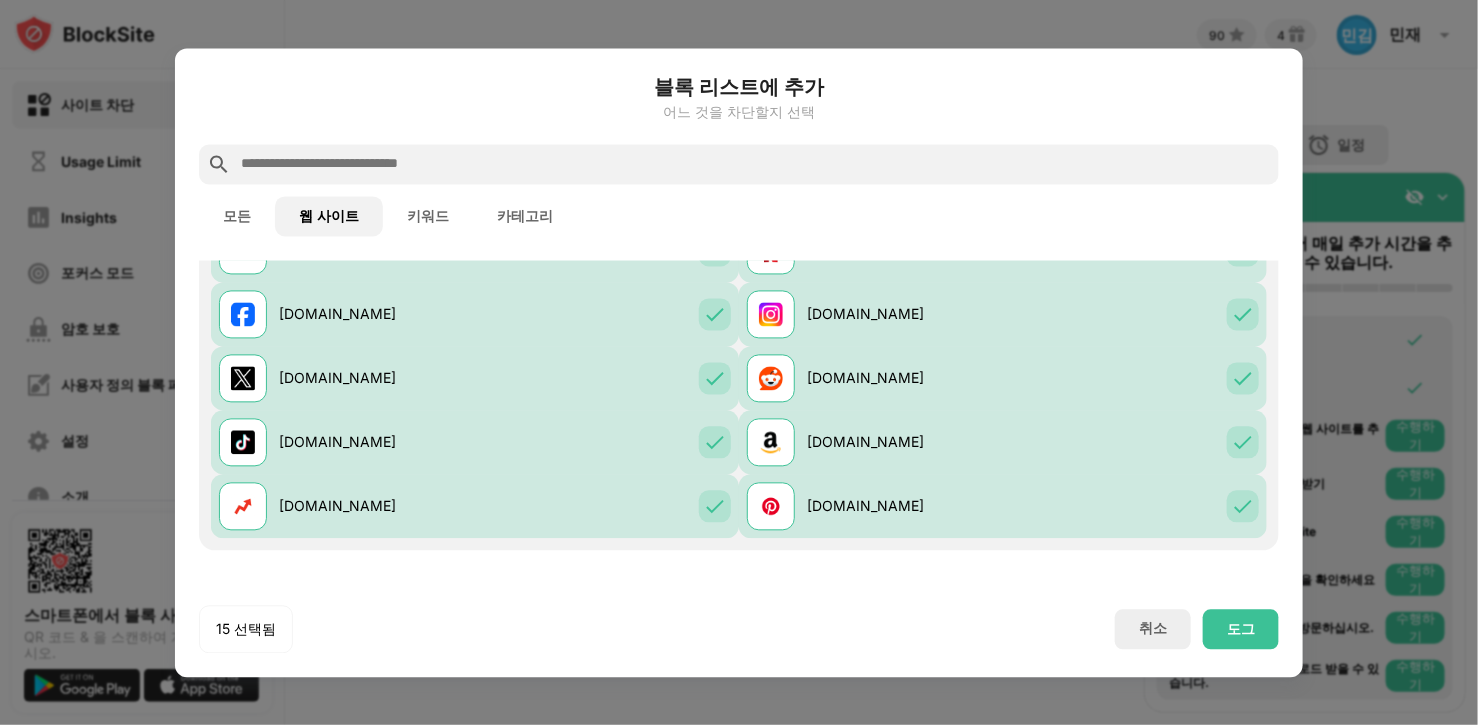 scroll, scrollTop: 0, scrollLeft: 0, axis: both 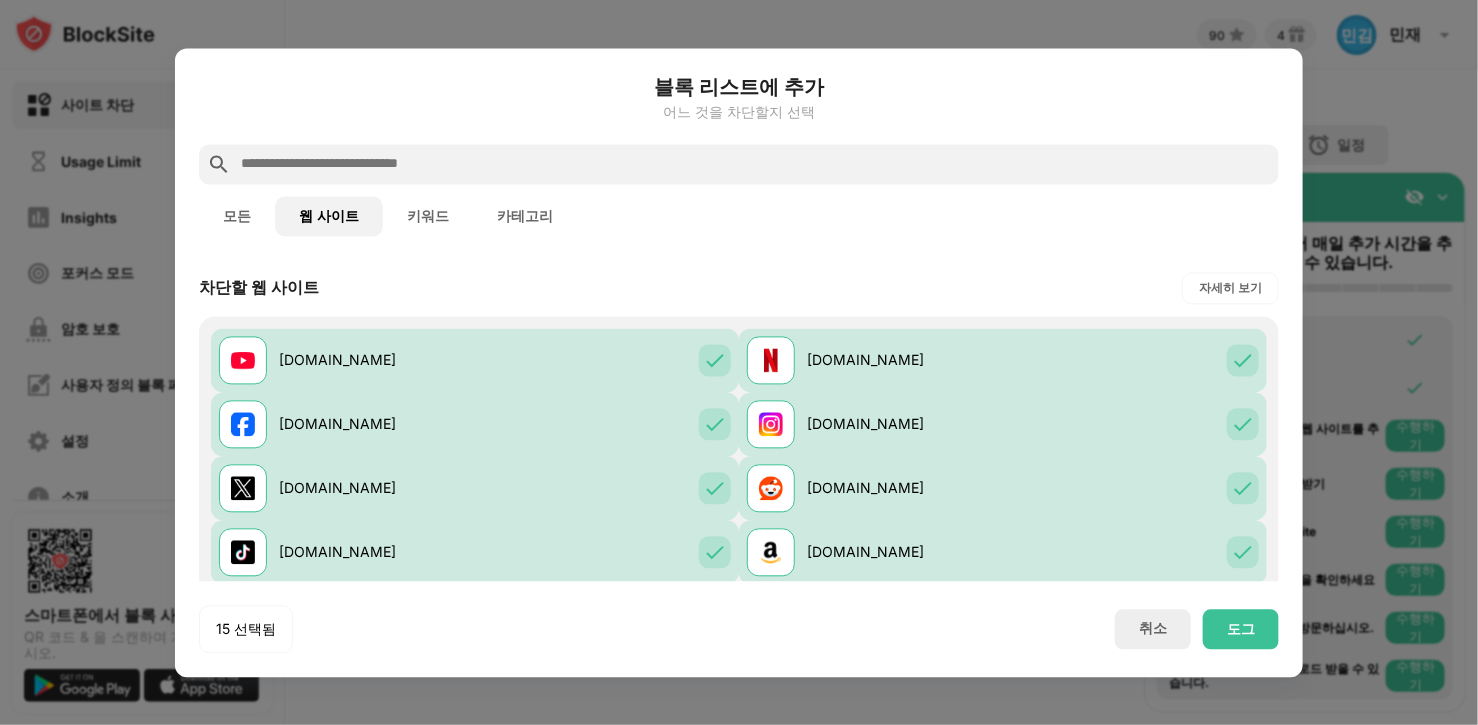 click on "모든" at bounding box center [237, 216] 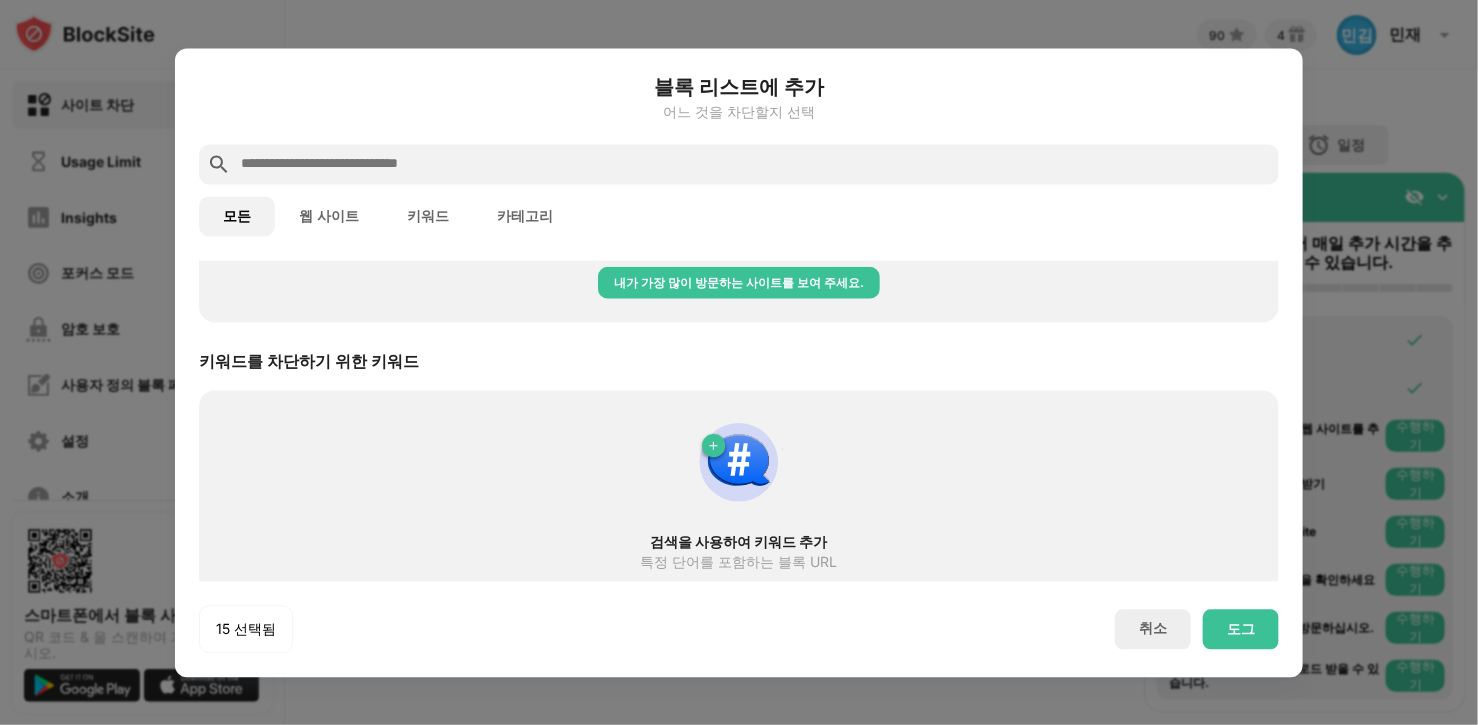 scroll, scrollTop: 962, scrollLeft: 0, axis: vertical 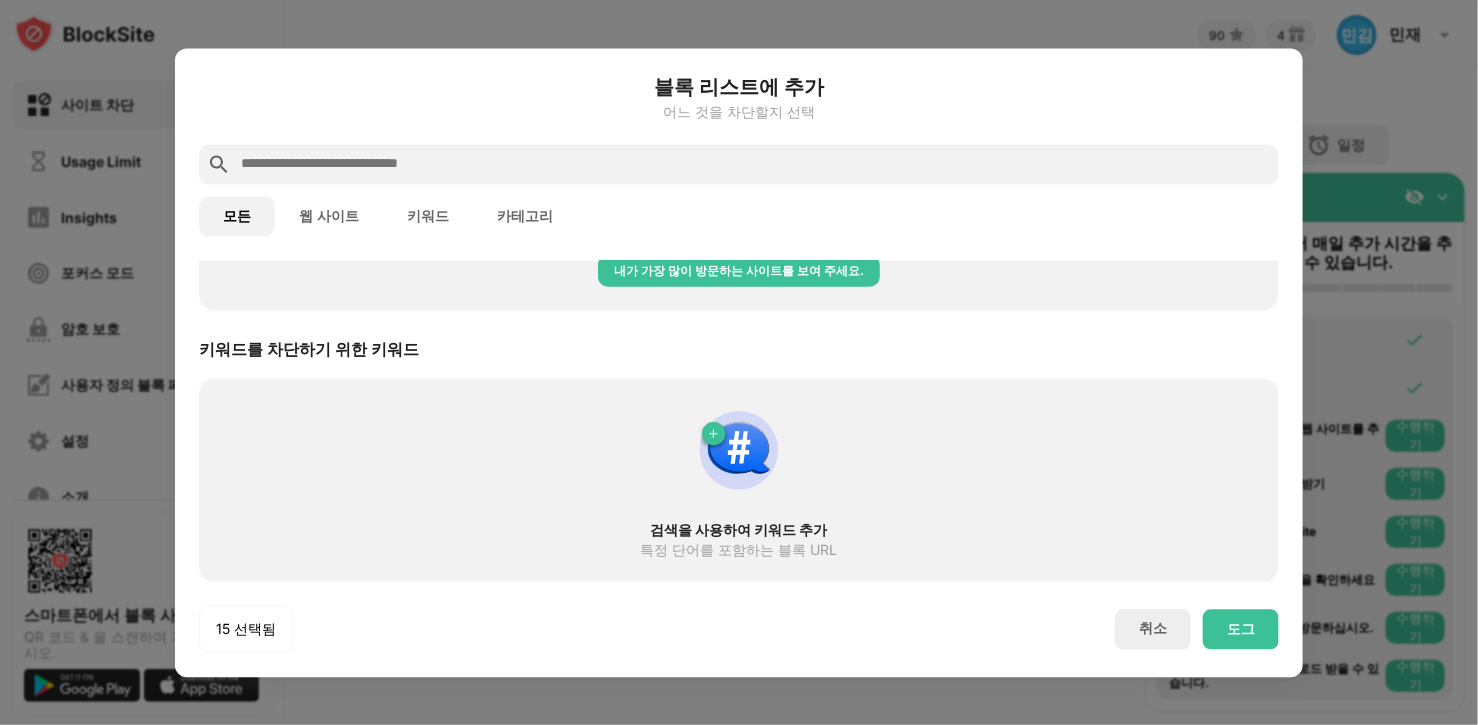 click on "키워드" at bounding box center (428, 216) 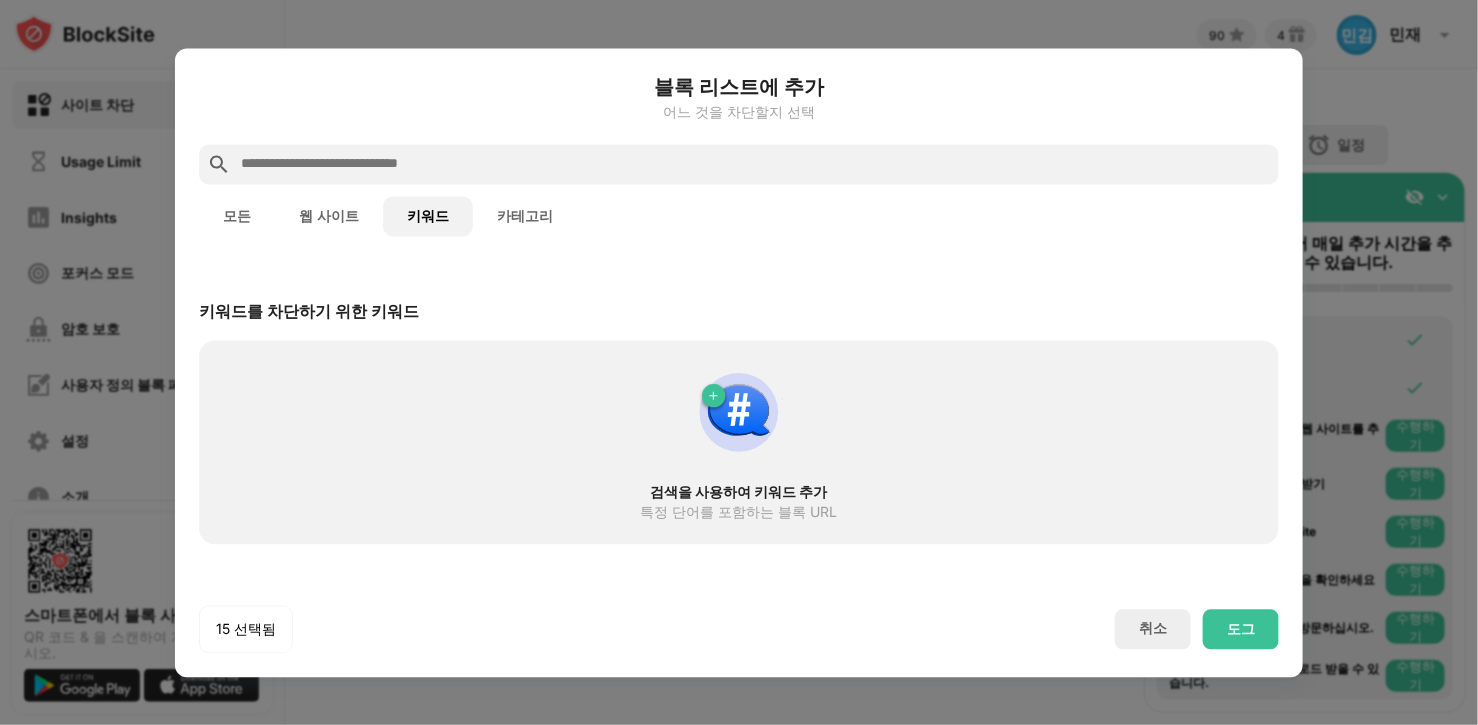 click on "카테고리" at bounding box center [525, 216] 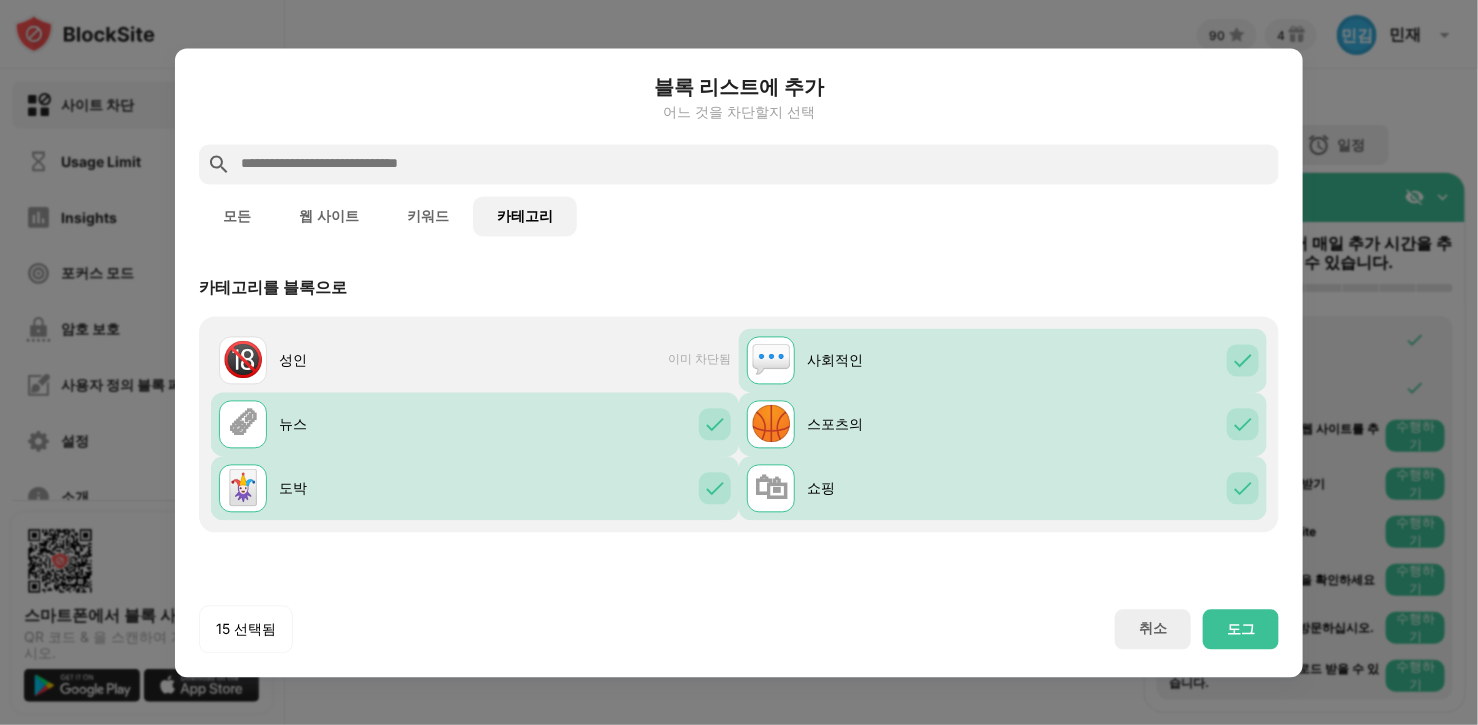 click on "웹 사이트" at bounding box center (329, 216) 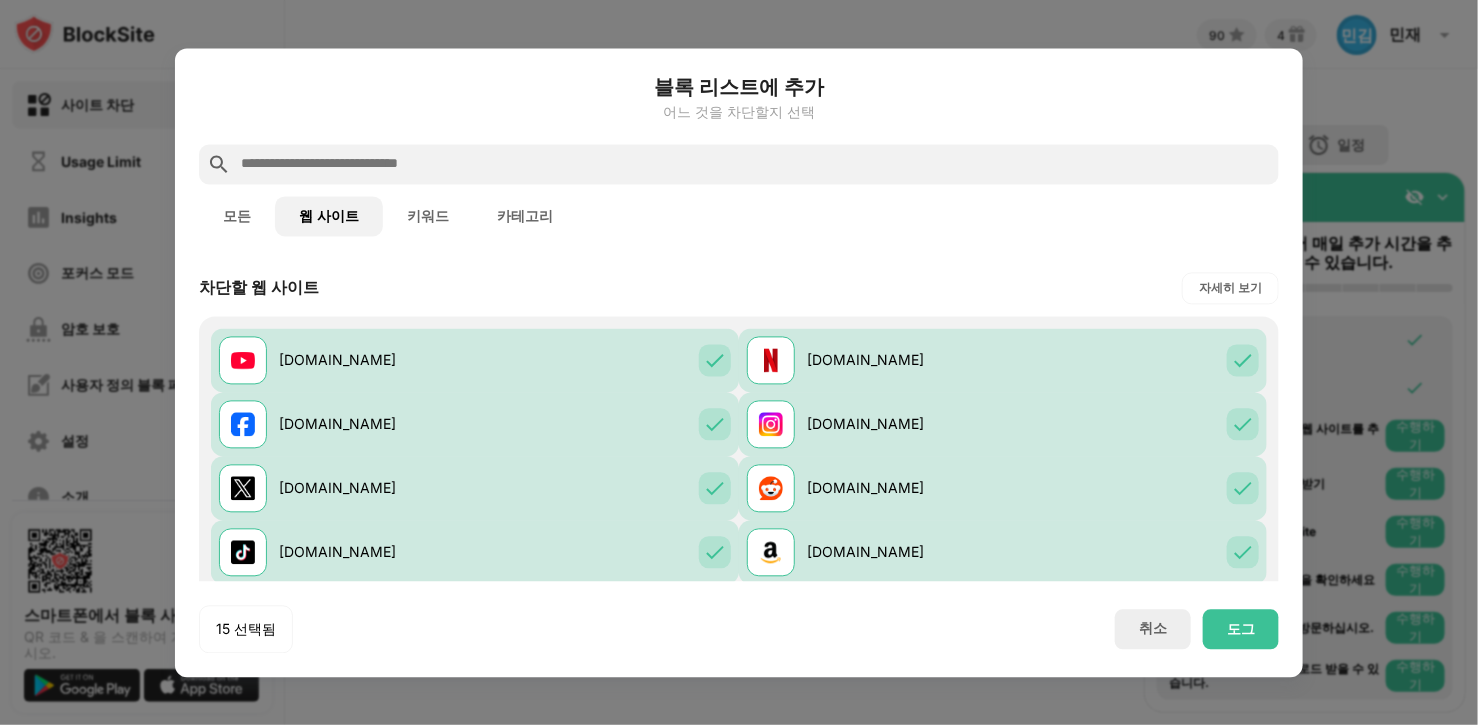 click on "모든" at bounding box center [237, 216] 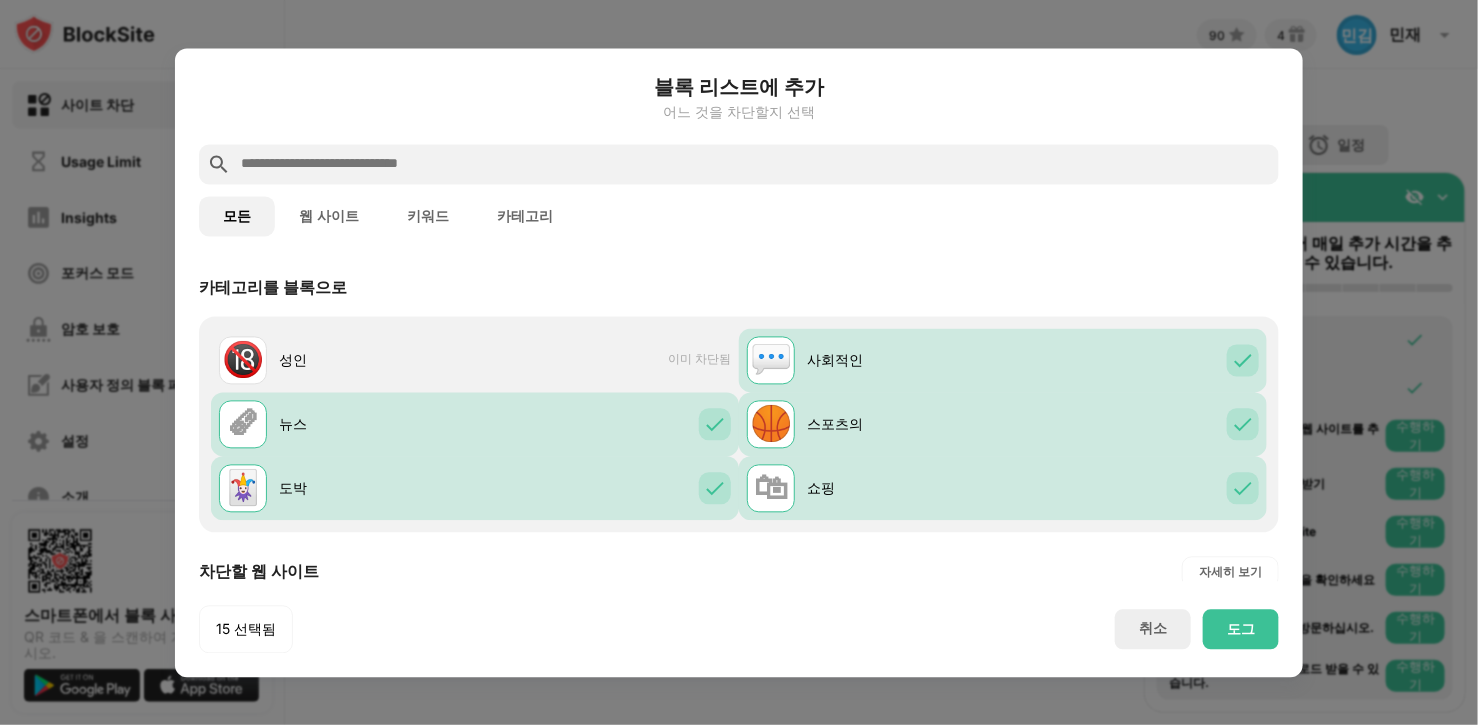 click on "블록 리스트에 추가 어느 것을 차단할지 선택 모든 웹 사이트 키워드 카테고리 카테고리를 블록으로 🔞 성인 이미 차단됨 💬 사회적인 🗞 뉴스 🏀 스포츠의 🃏 도박 🛍 쇼핑 차단할 웹 사이트 자세히 보기 youtube.com netflix.com facebook.com instagram.com x.com reddit.com tiktok.com amazon.com buzzfeed.com pinterest.com 사용자의 상위 방문 웹 사이트 개인화된 블로킹 제안 사용자의 블록 제안을 개인화할 수 있도록 방문하는 사이트를 확인하십시오. 내가 가장 많이 방문하는 사이트를 보여 주세요. 키워드를 차단하기 위한 키워드 검색을 사용하여 키워드 추가 특정 단어를 포함하는 블록 URL 15 선택됨 취소 도그" at bounding box center [739, 362] 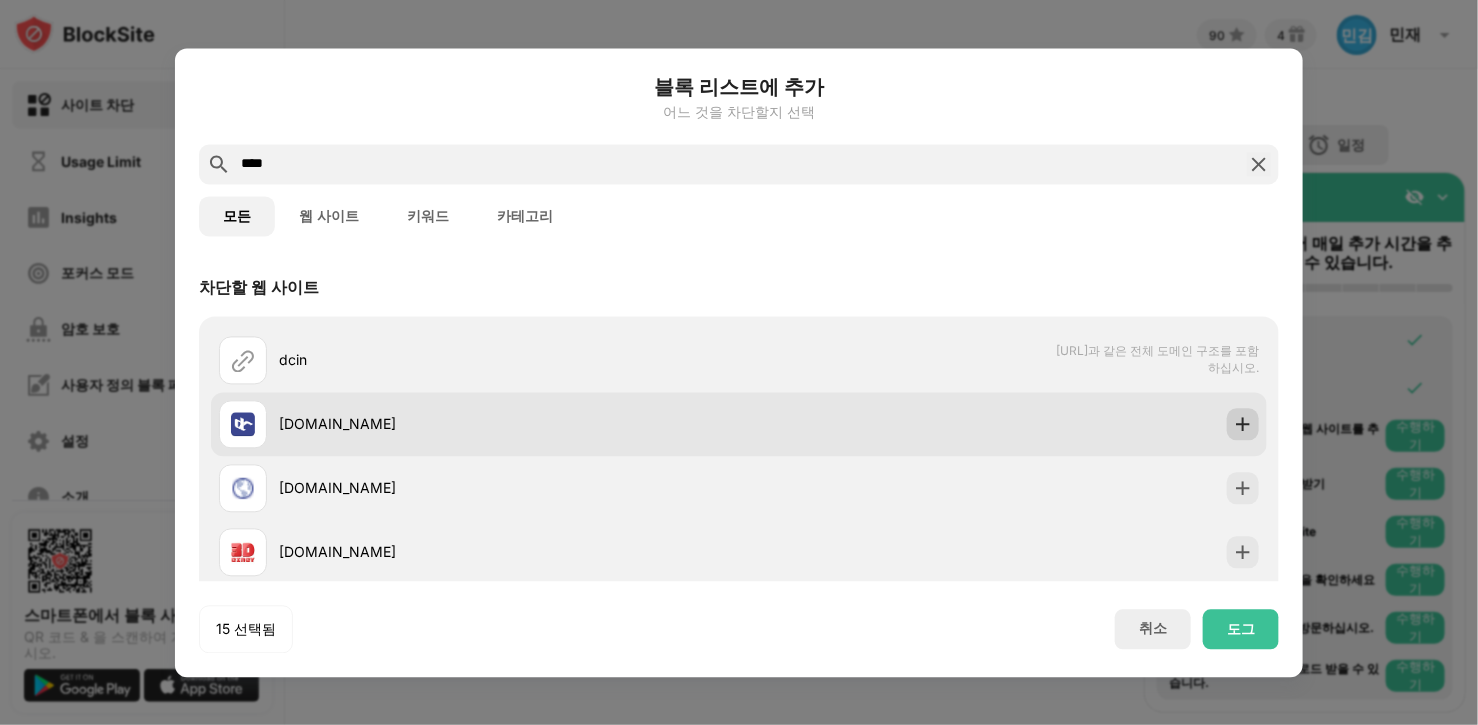 click at bounding box center (1243, 424) 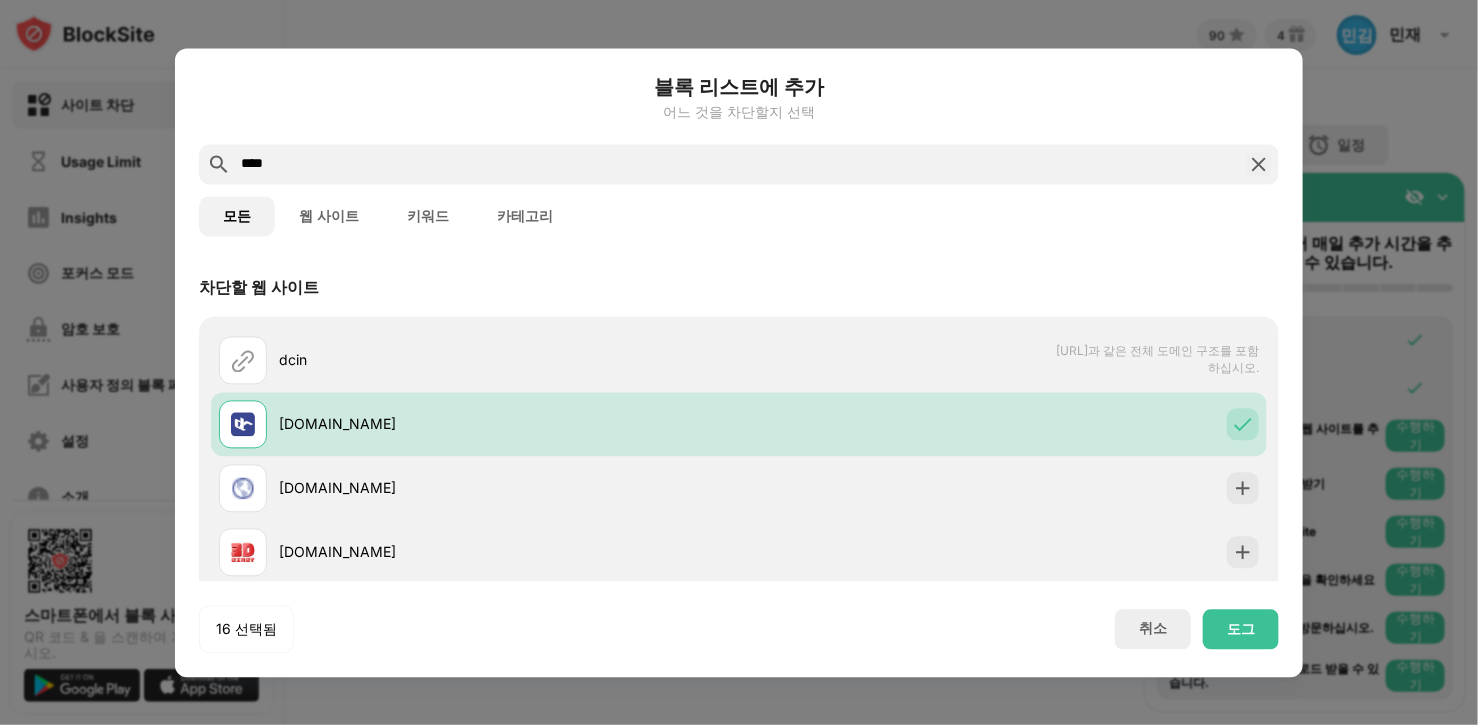 drag, startPoint x: 296, startPoint y: 162, endPoint x: 114, endPoint y: 150, distance: 182.39517 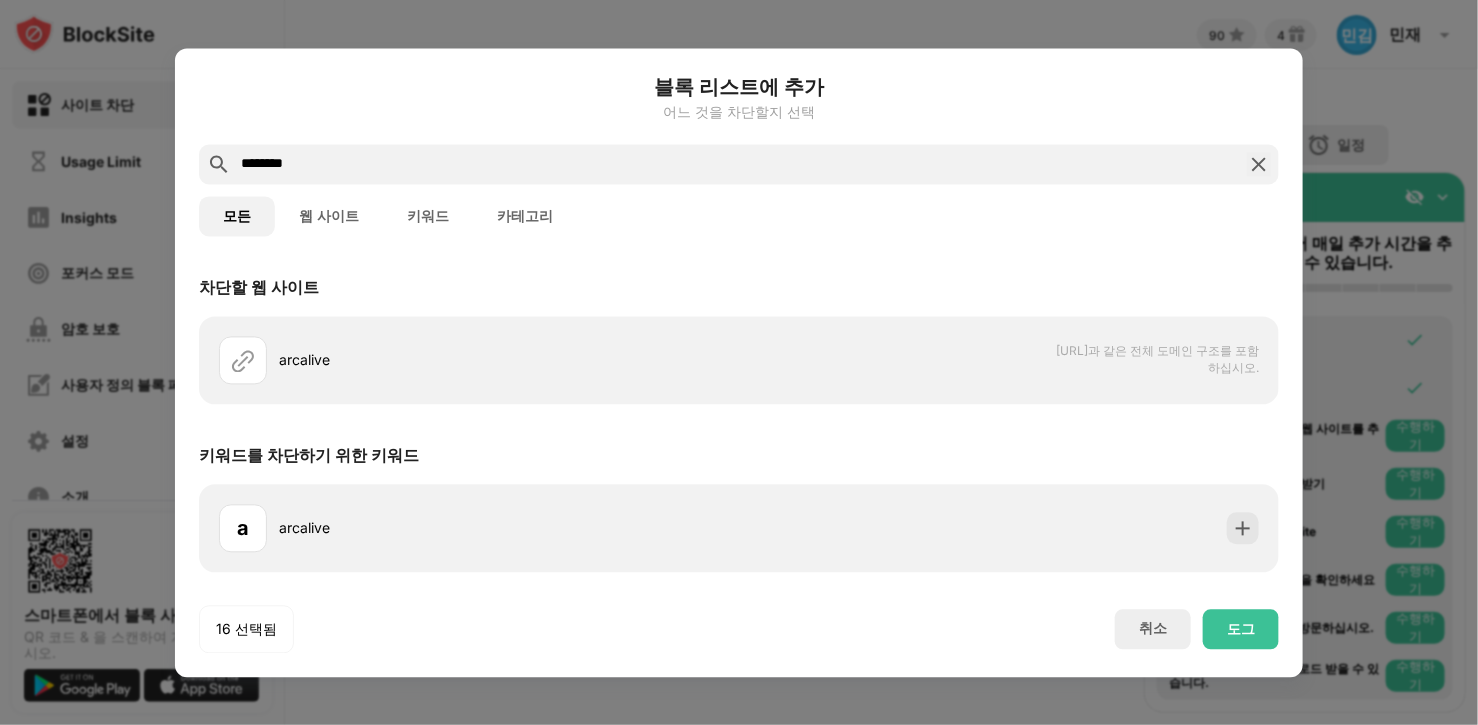 click on "********" at bounding box center [739, 164] 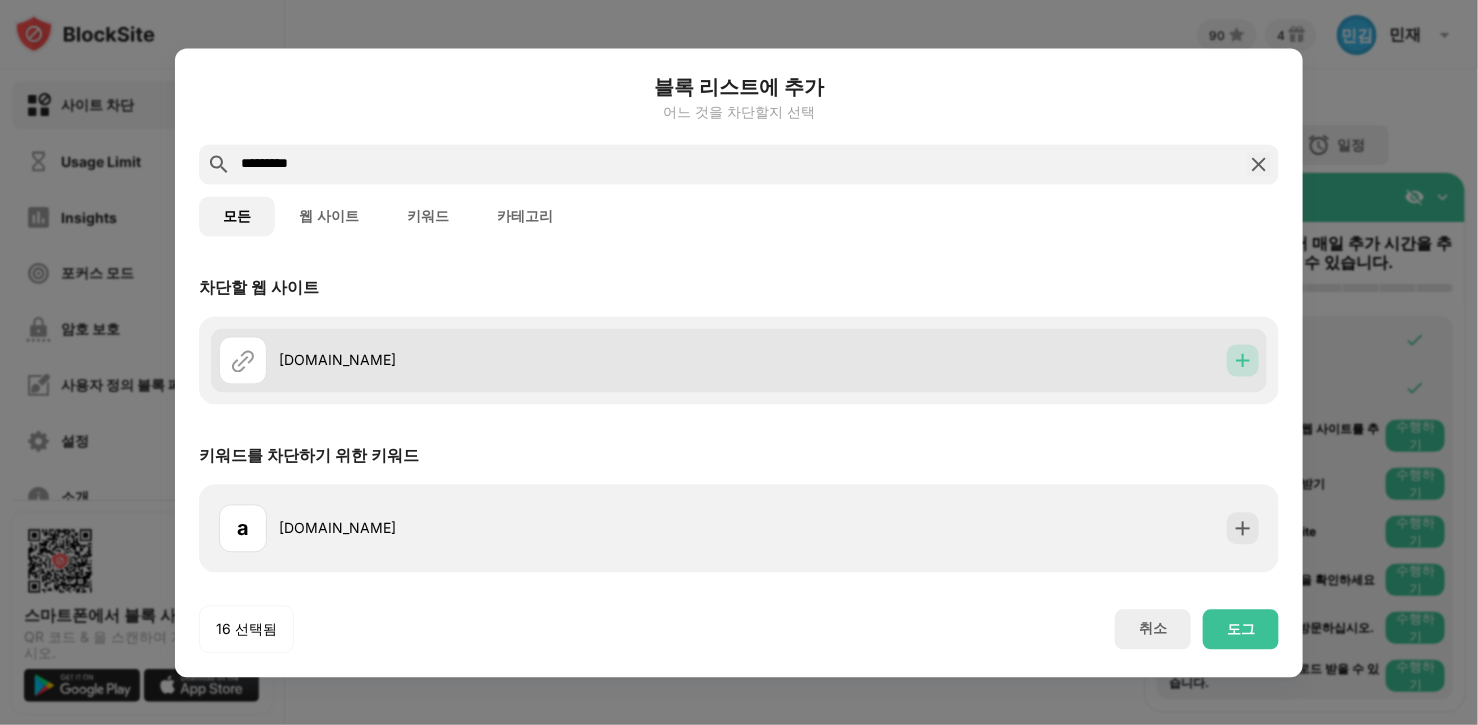 click at bounding box center [1243, 360] 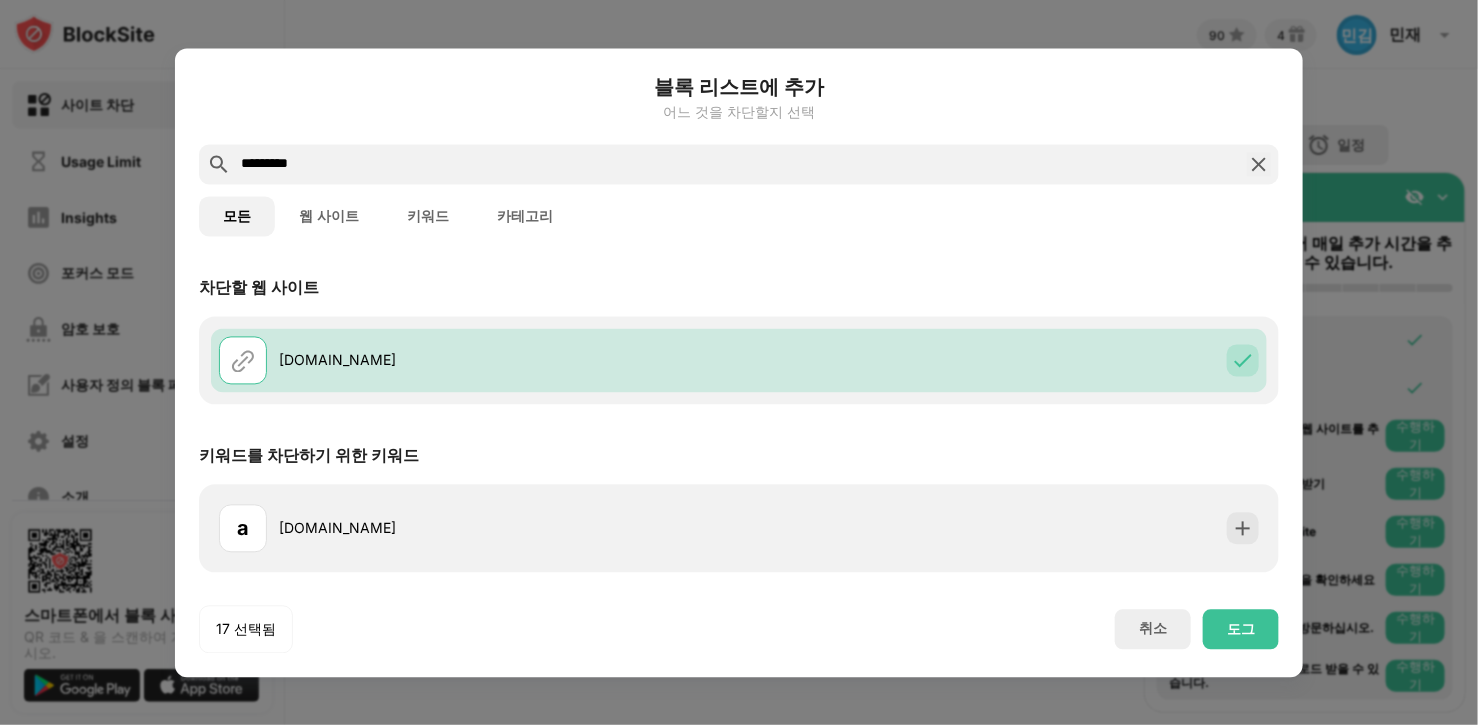 drag, startPoint x: 426, startPoint y: 166, endPoint x: -75, endPoint y: 149, distance: 501.28833 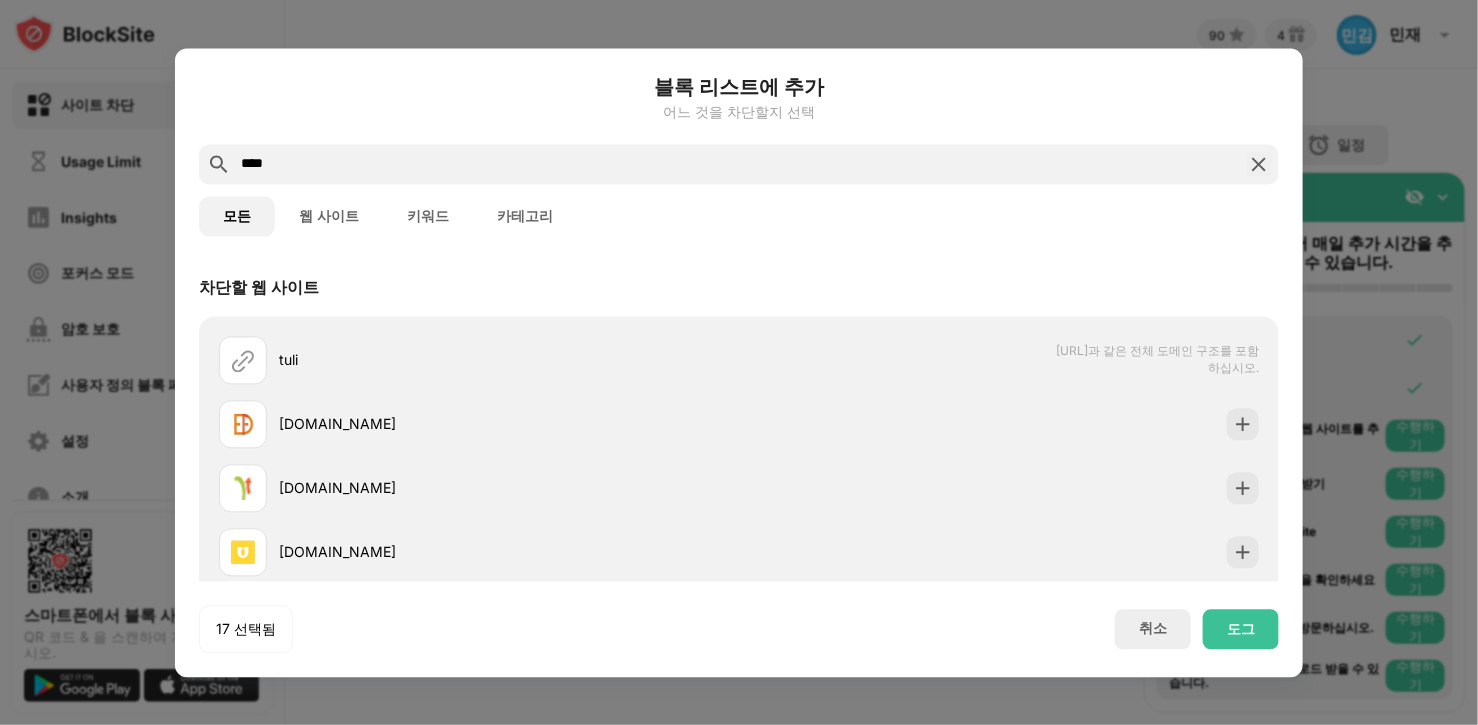 drag, startPoint x: 245, startPoint y: 156, endPoint x: 228, endPoint y: 214, distance: 60.440052 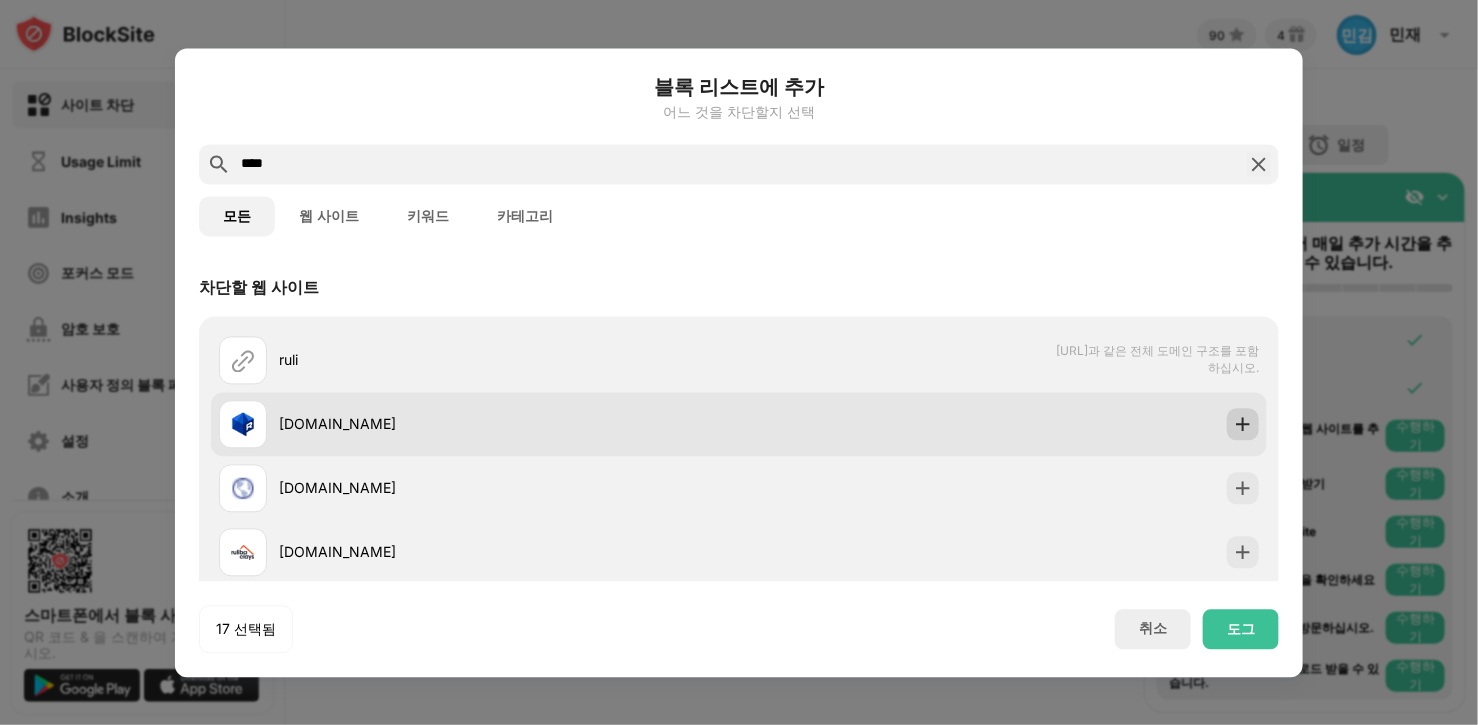 click at bounding box center (1243, 424) 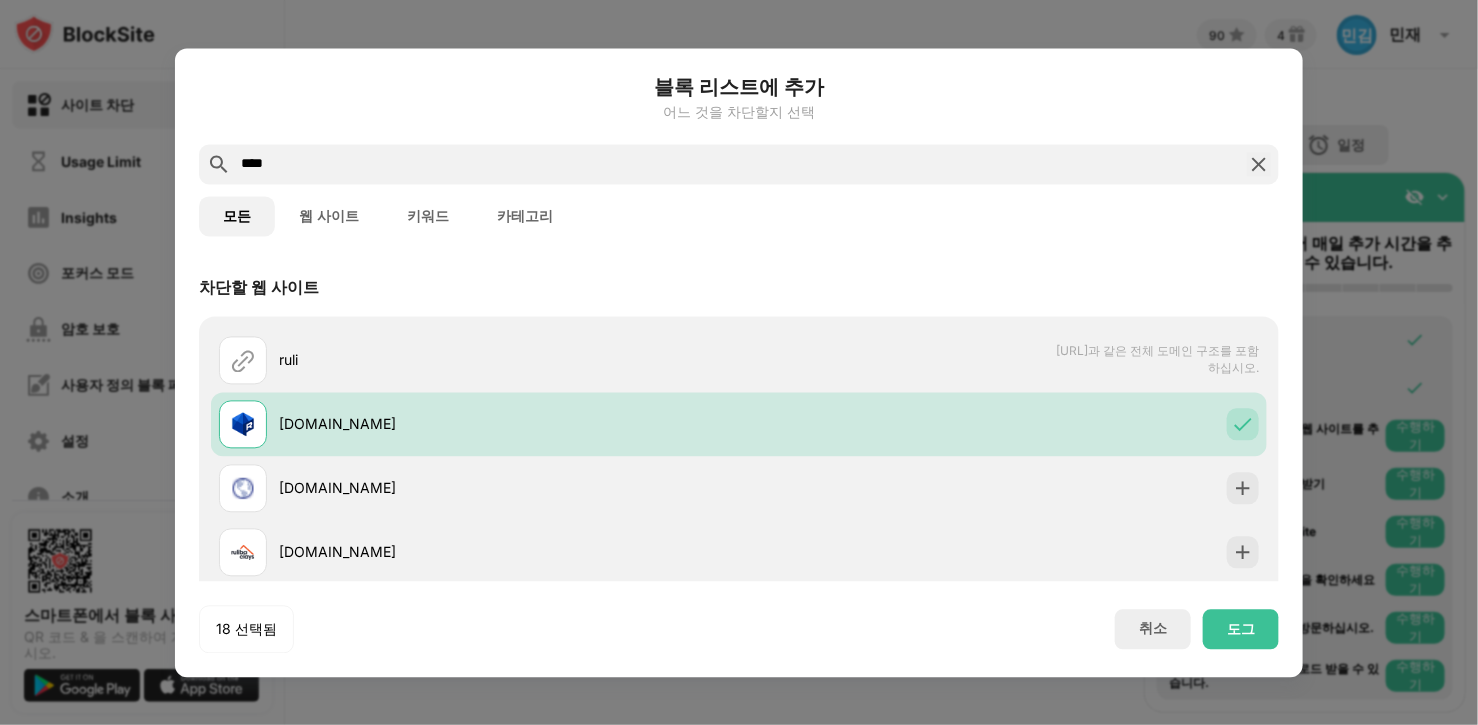 drag, startPoint x: 313, startPoint y: 172, endPoint x: 21, endPoint y: 170, distance: 292.00684 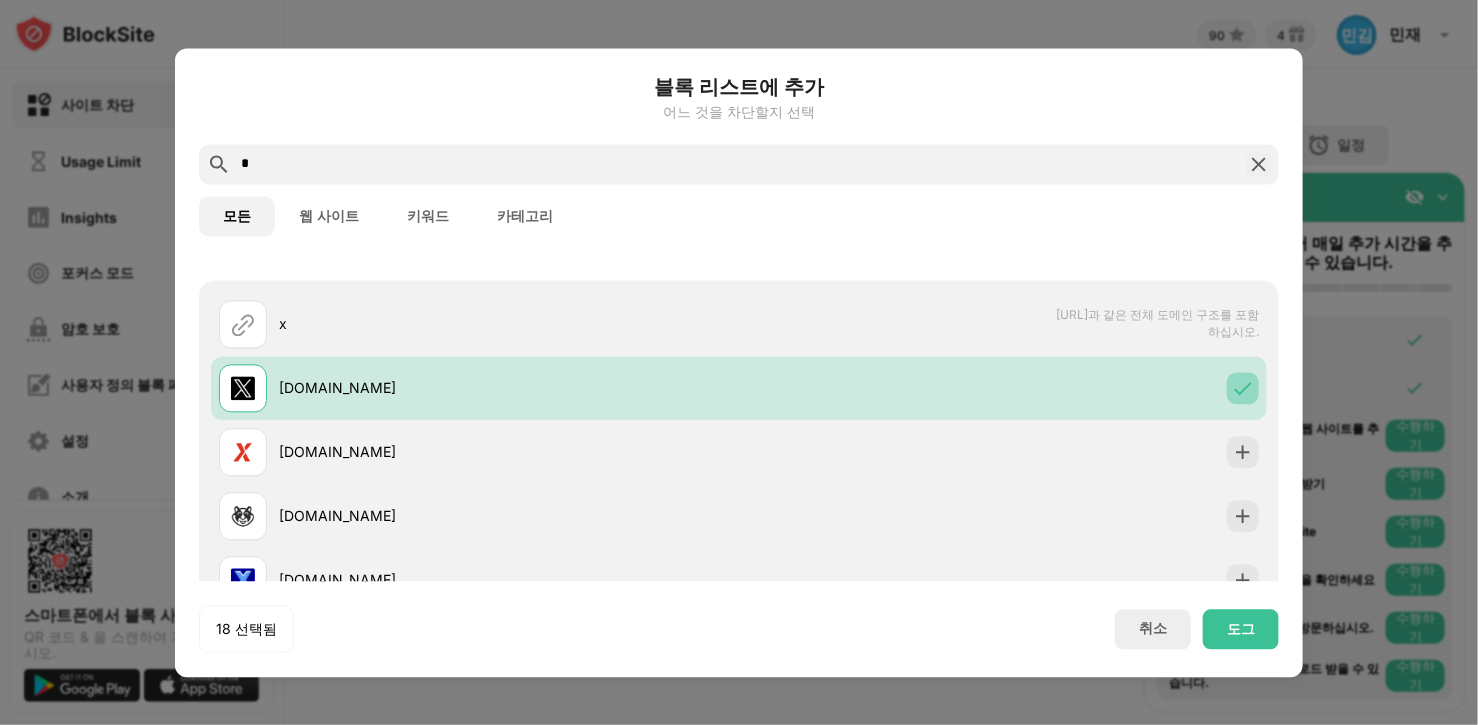 scroll, scrollTop: 100, scrollLeft: 0, axis: vertical 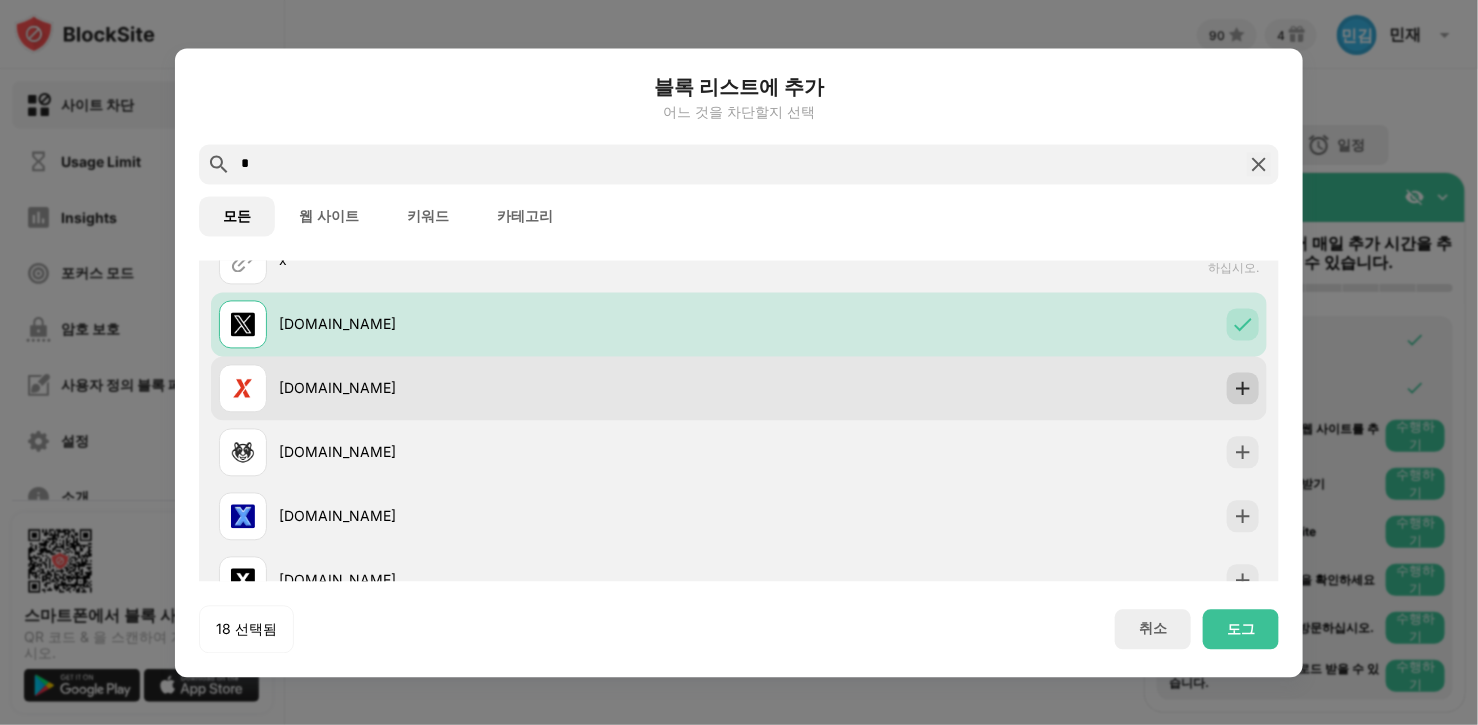 click at bounding box center (1243, 388) 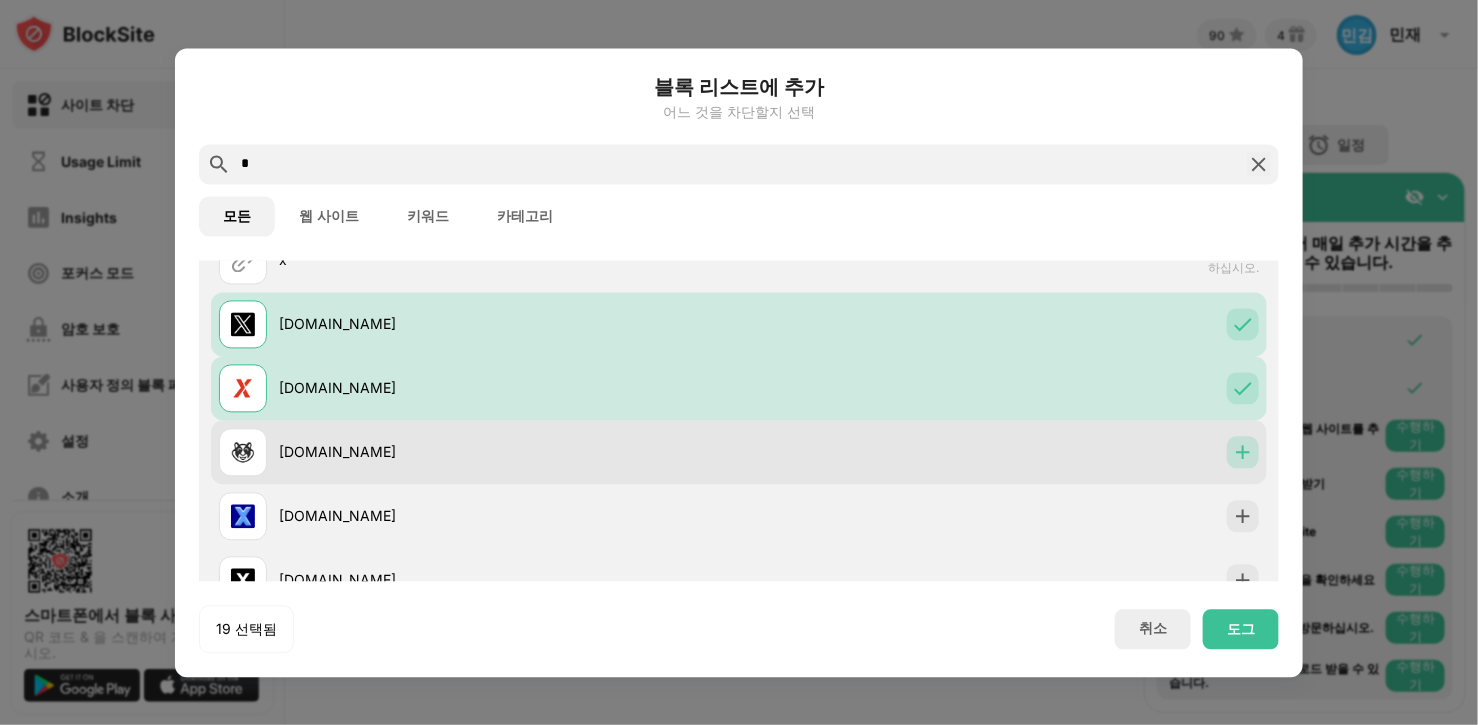 click at bounding box center (1243, 452) 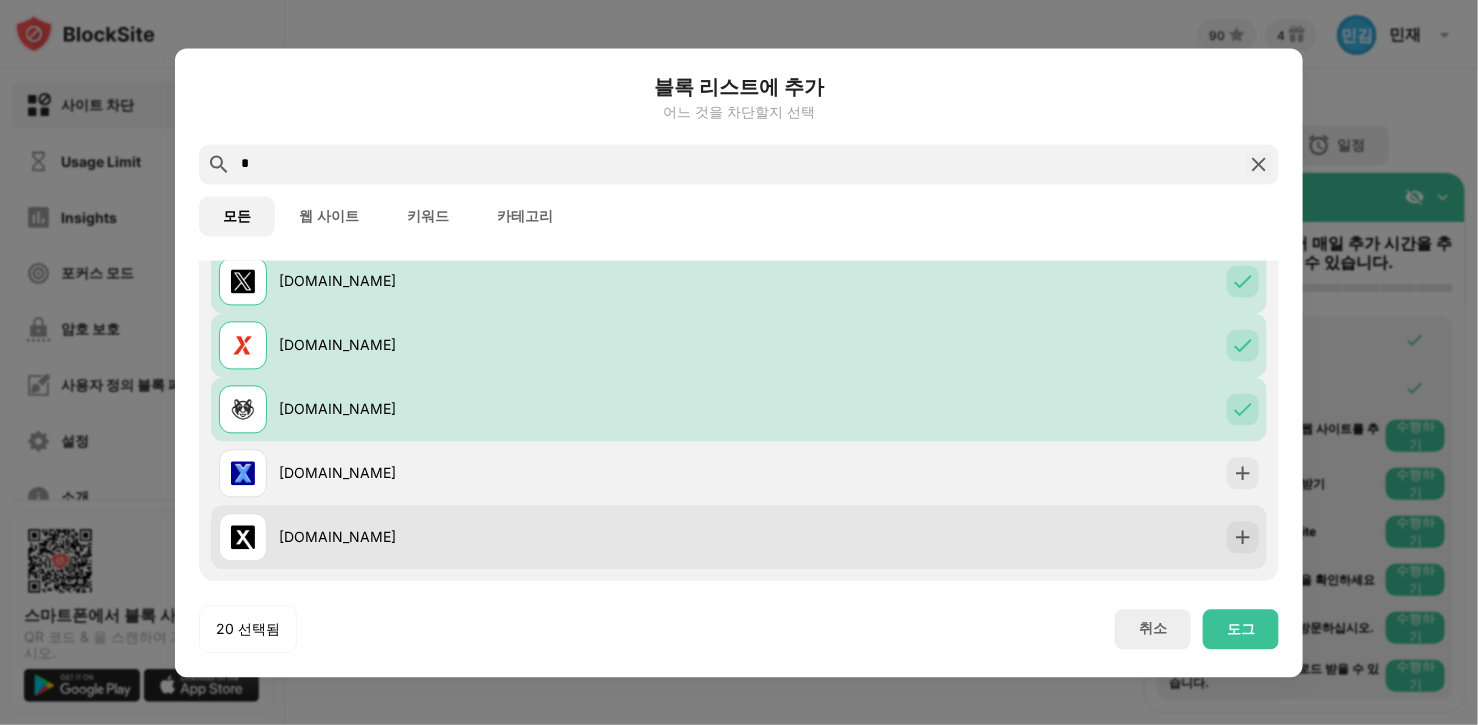 scroll, scrollTop: 300, scrollLeft: 0, axis: vertical 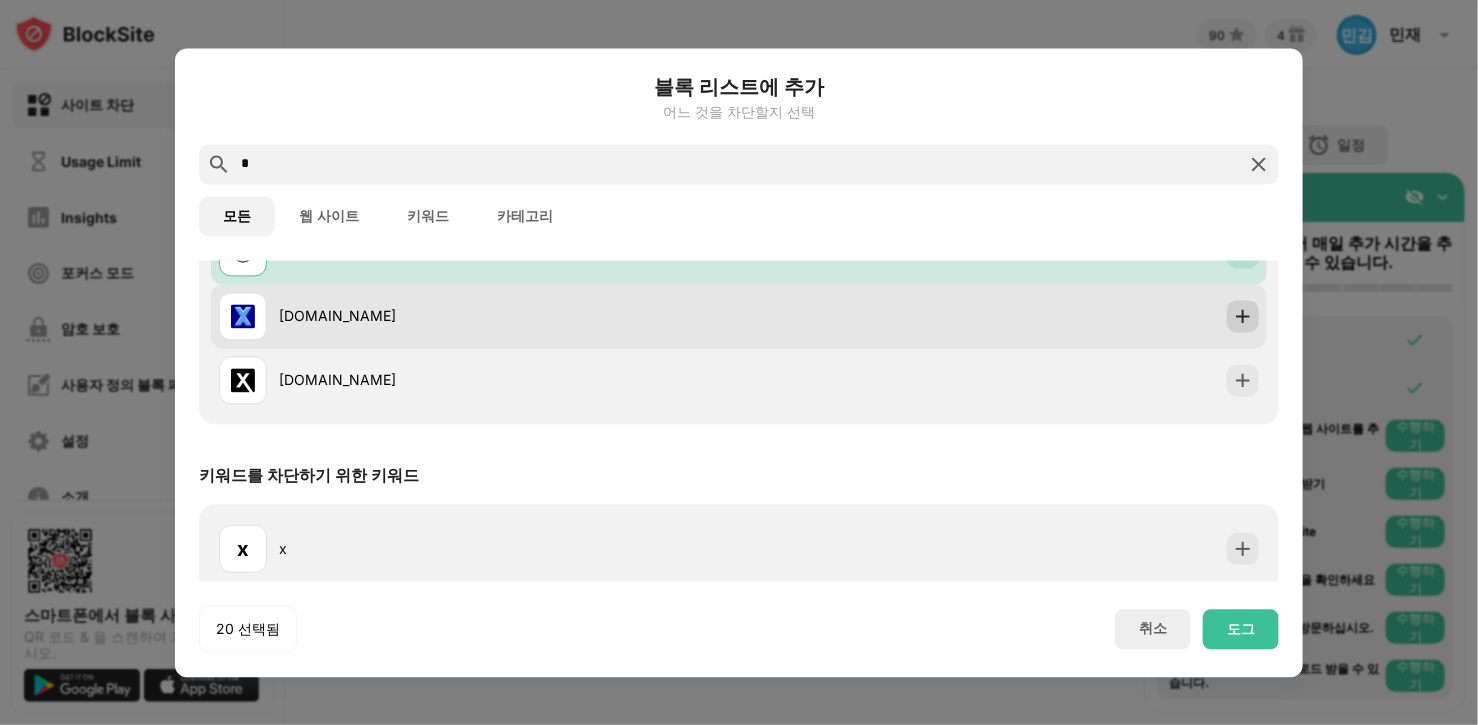 click at bounding box center [1243, 316] 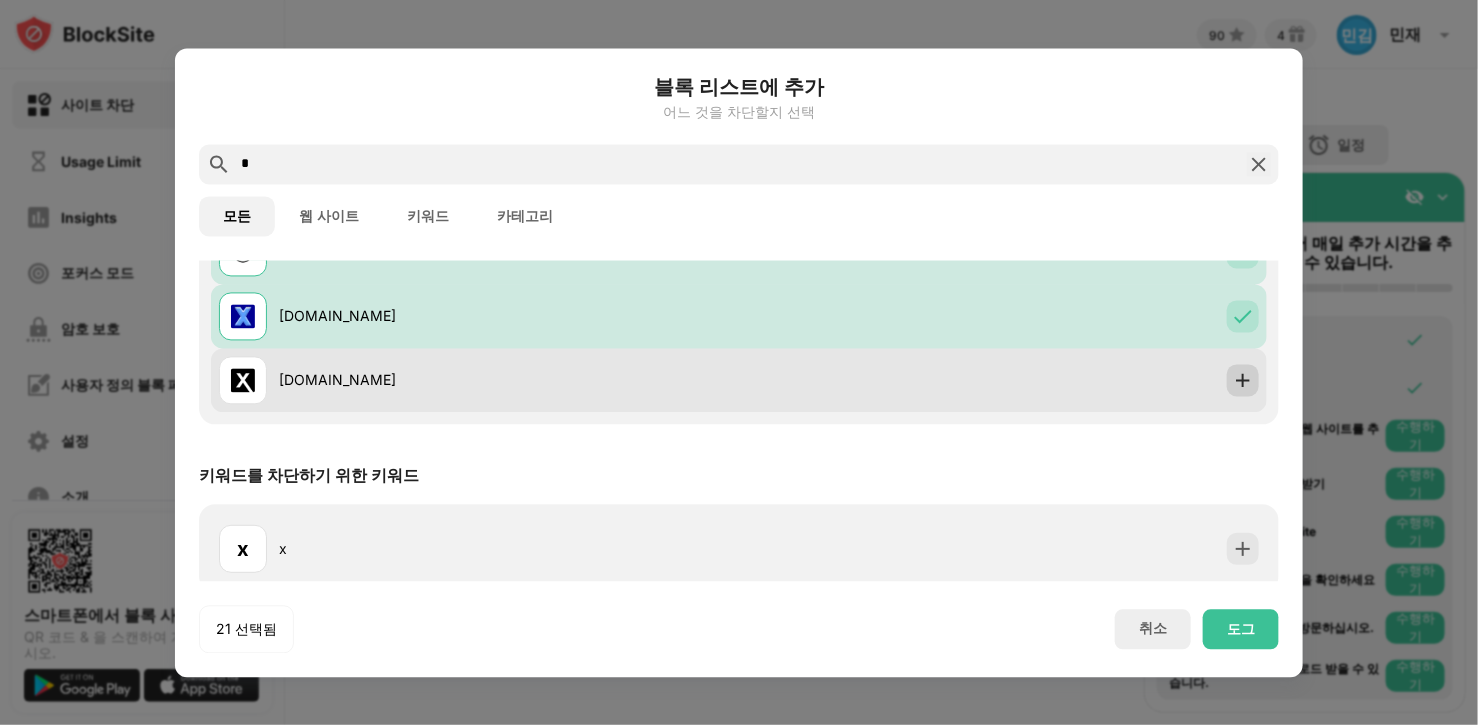click at bounding box center [1243, 380] 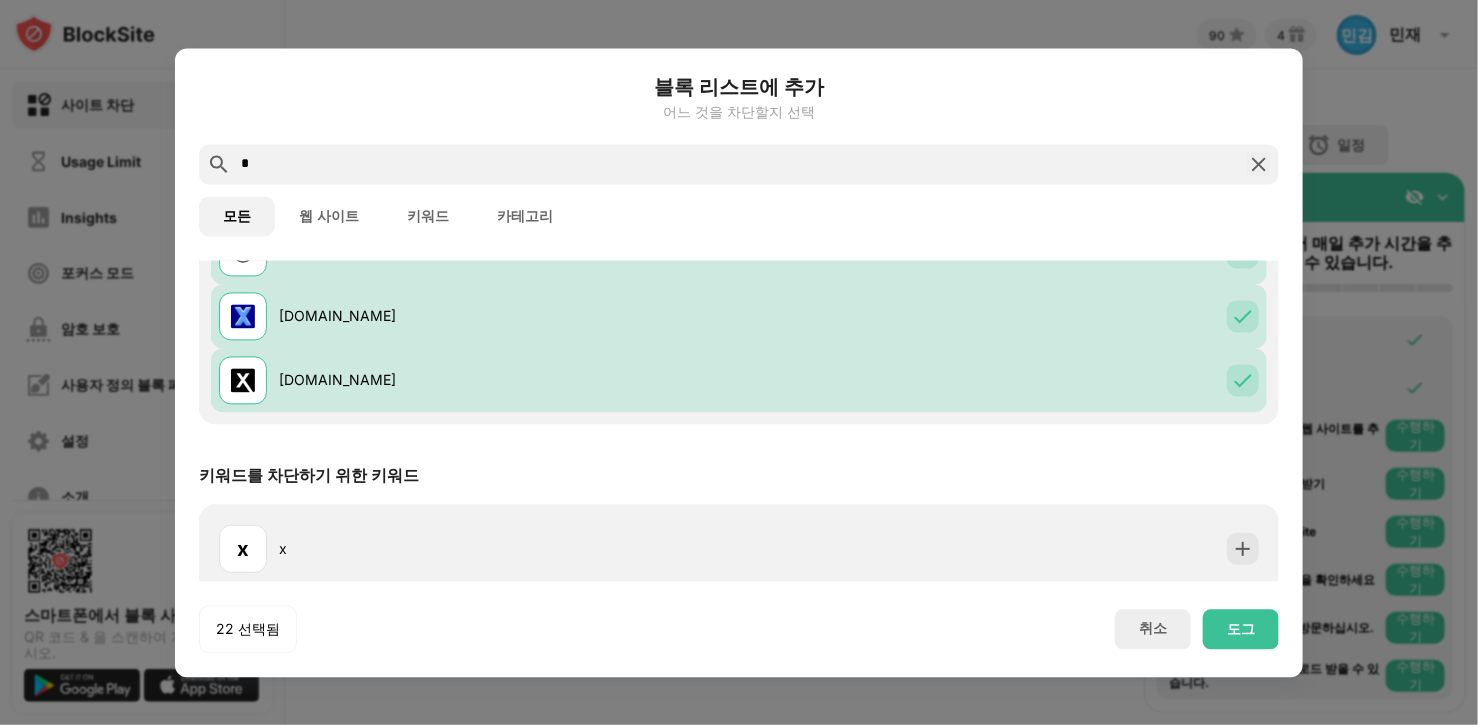 drag, startPoint x: 384, startPoint y: 173, endPoint x: -64, endPoint y: 140, distance: 449.21375 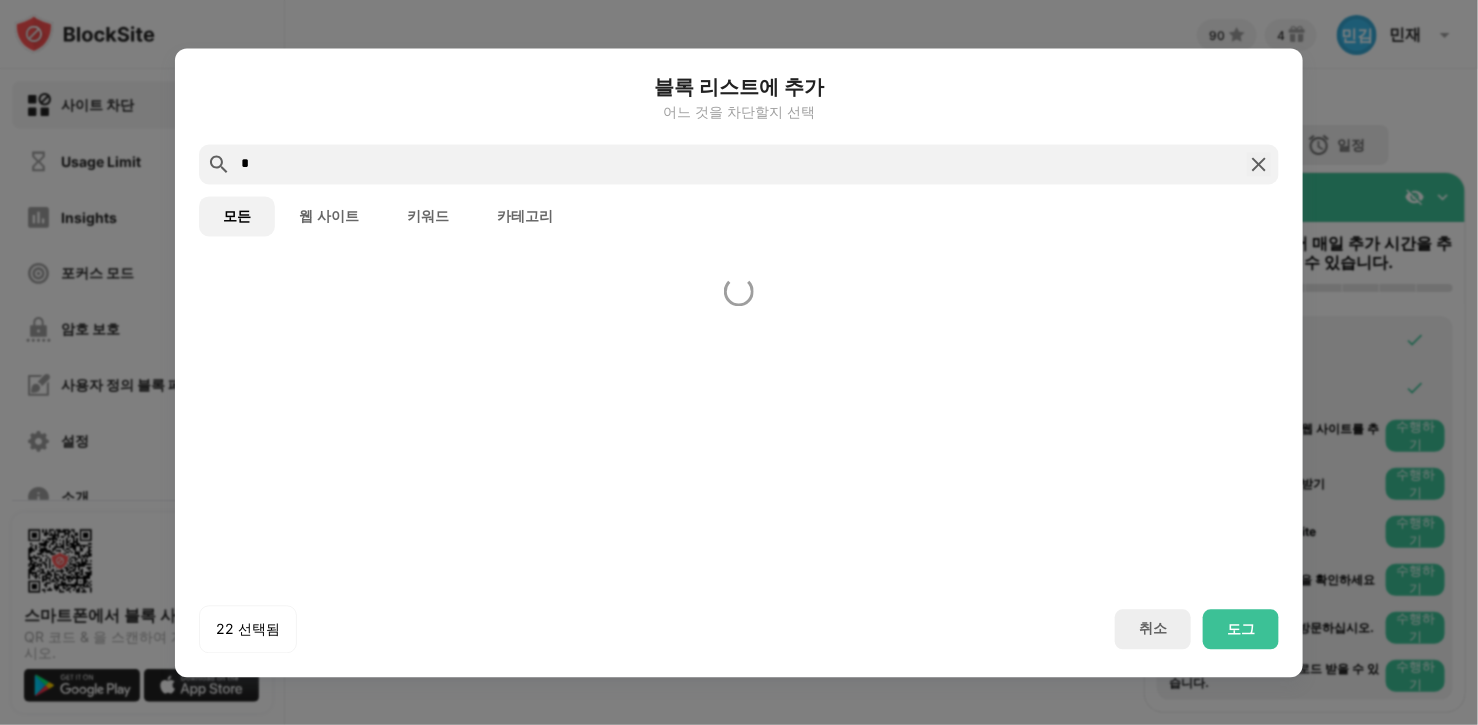scroll, scrollTop: 0, scrollLeft: 0, axis: both 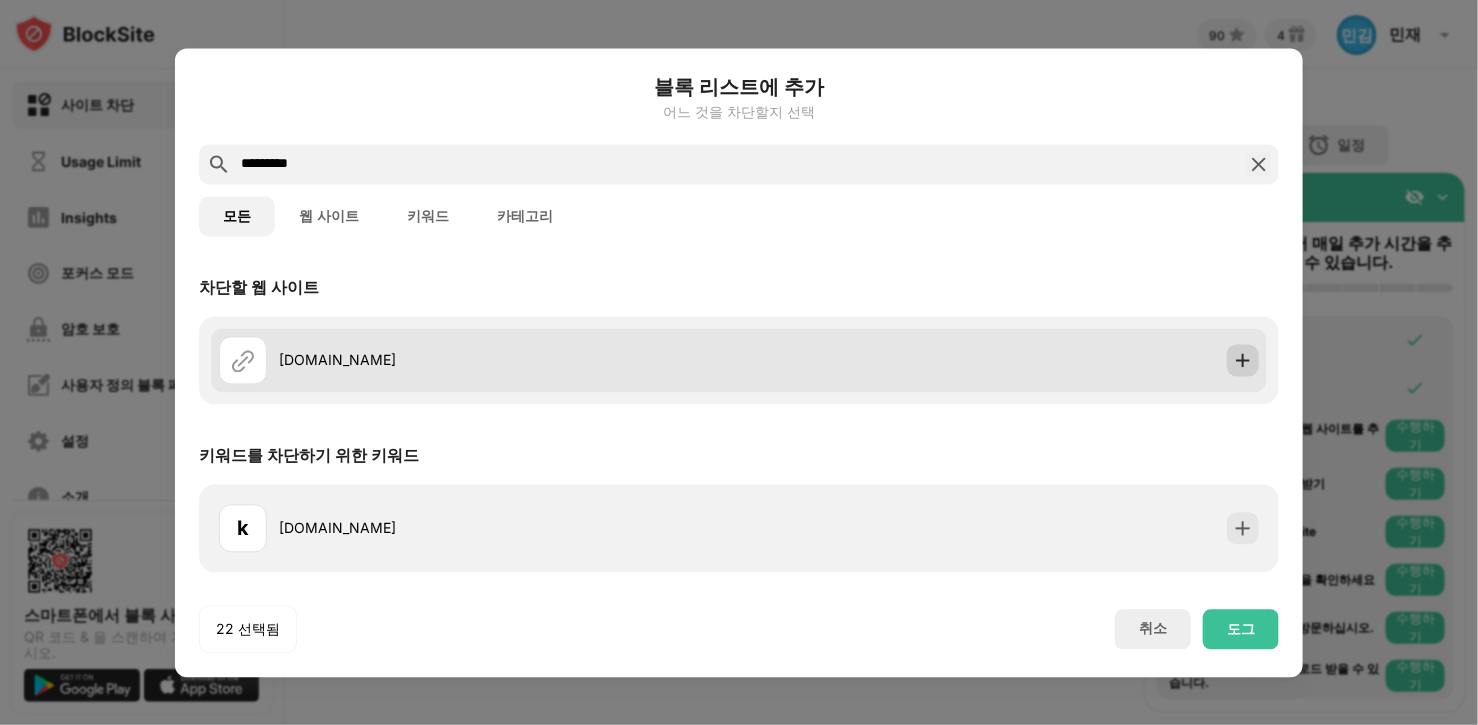type on "*********" 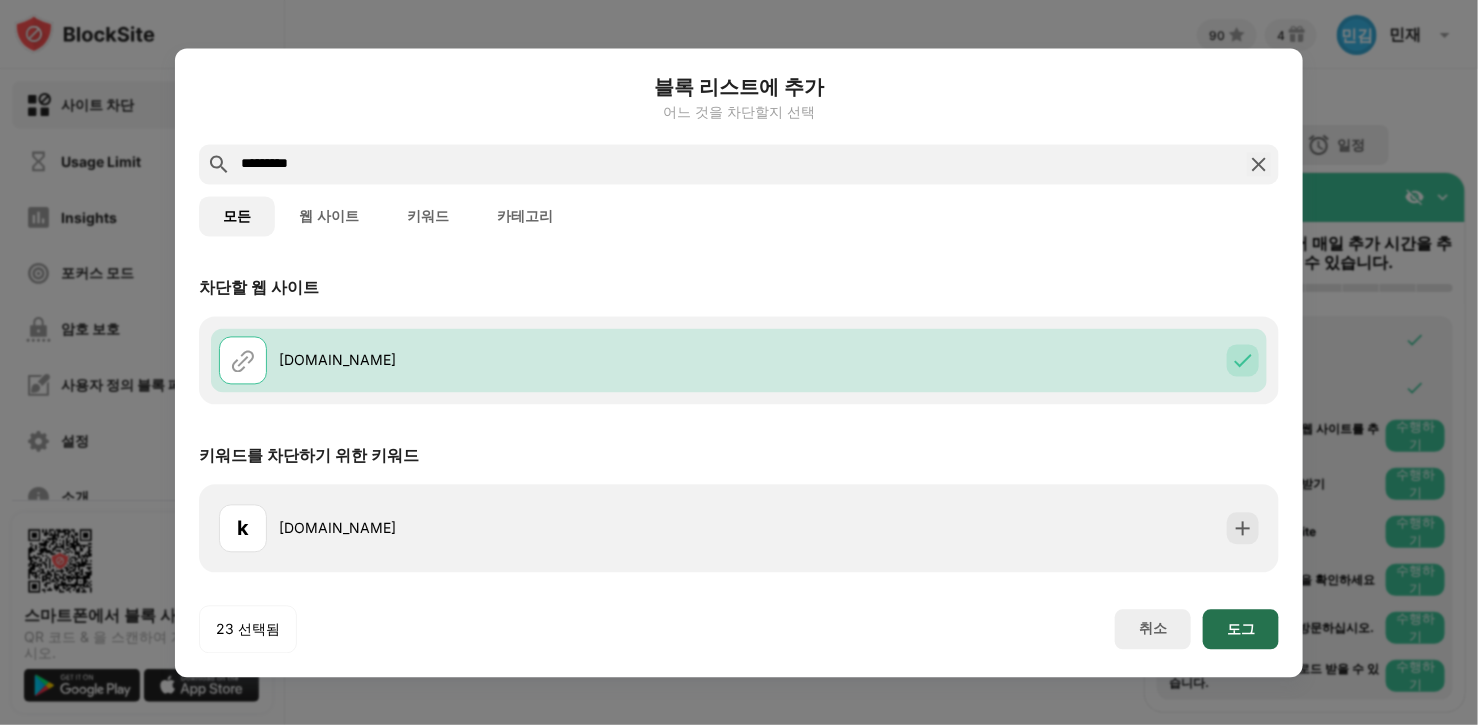 click on "도그" at bounding box center (1241, 629) 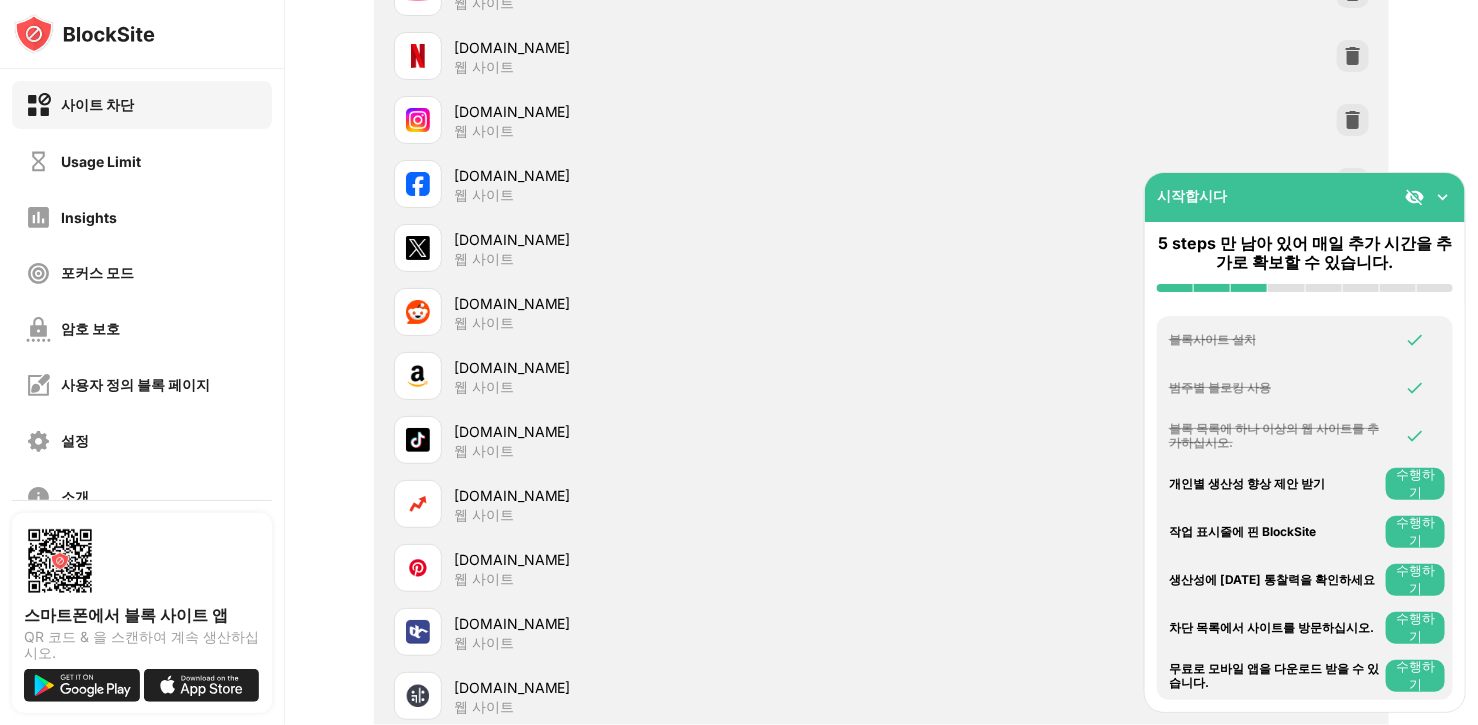scroll, scrollTop: 0, scrollLeft: 0, axis: both 